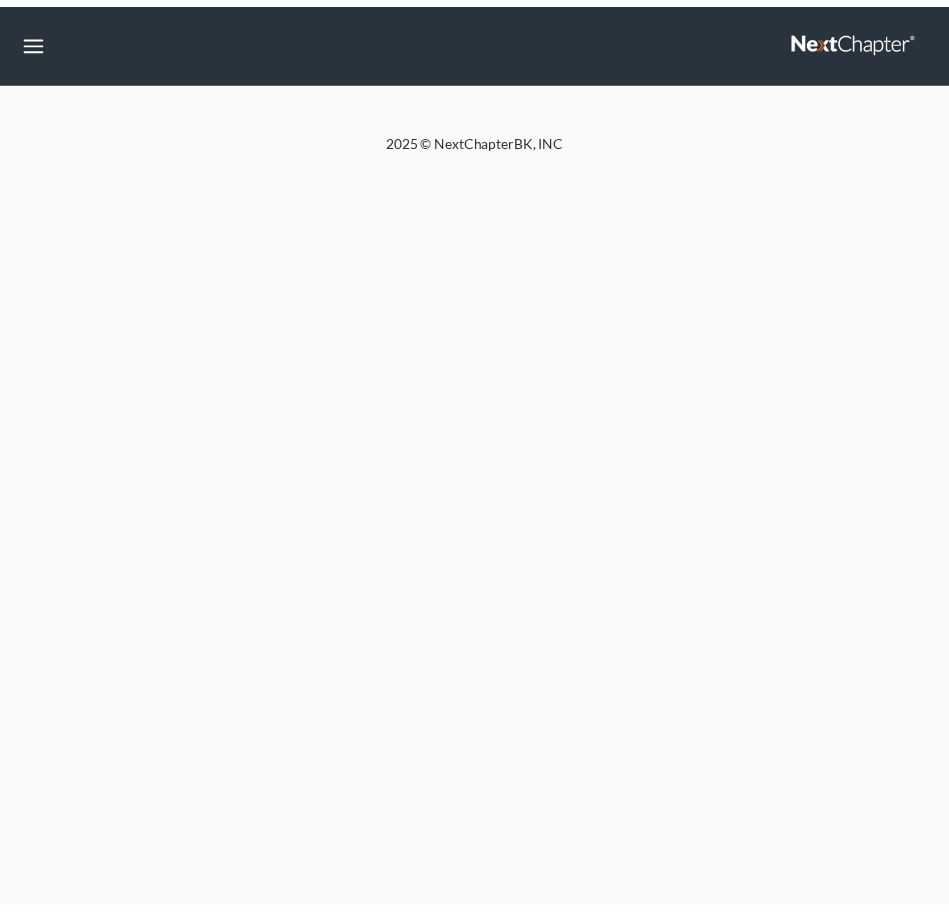 scroll, scrollTop: 0, scrollLeft: 0, axis: both 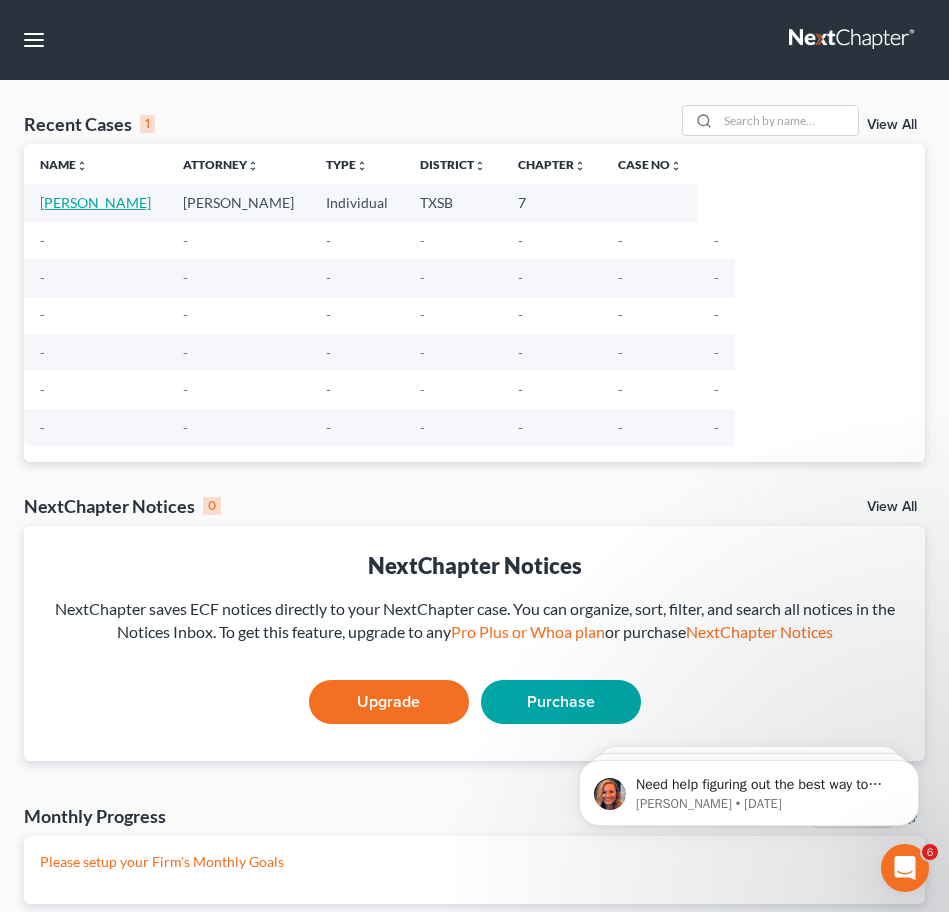 click on "[PERSON_NAME]" at bounding box center [95, 202] 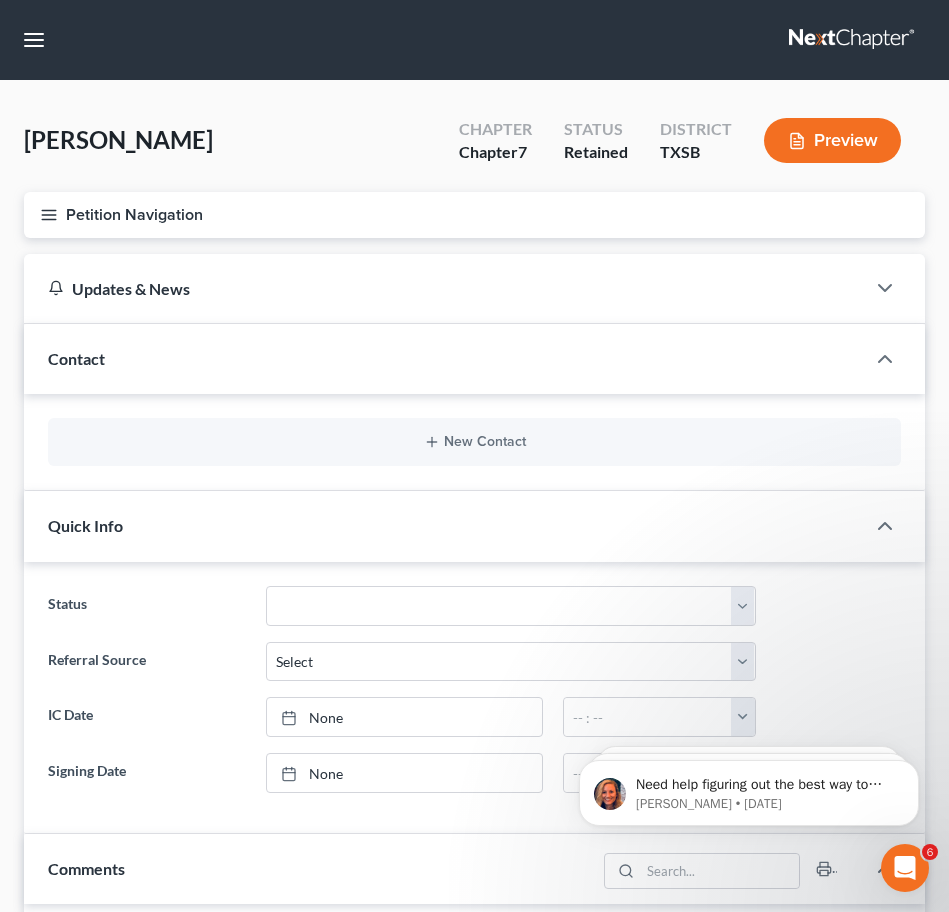 click on "Petition Navigation" at bounding box center (474, 215) 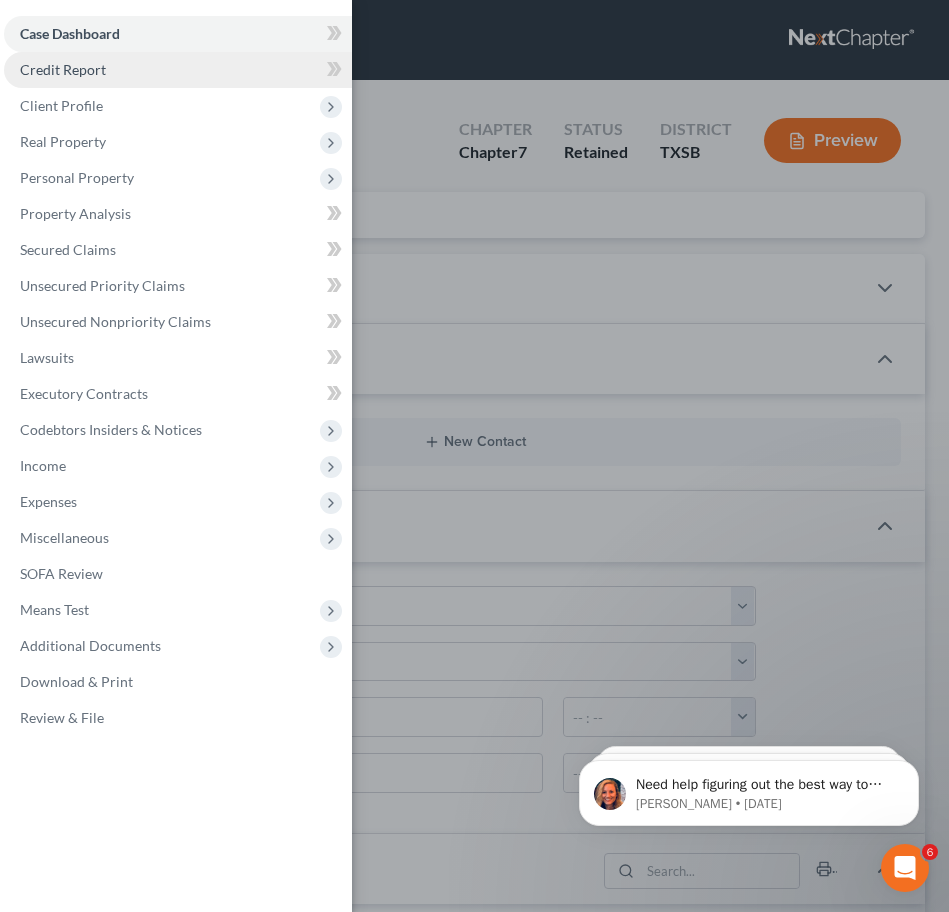 click on "Credit Report" at bounding box center [63, 69] 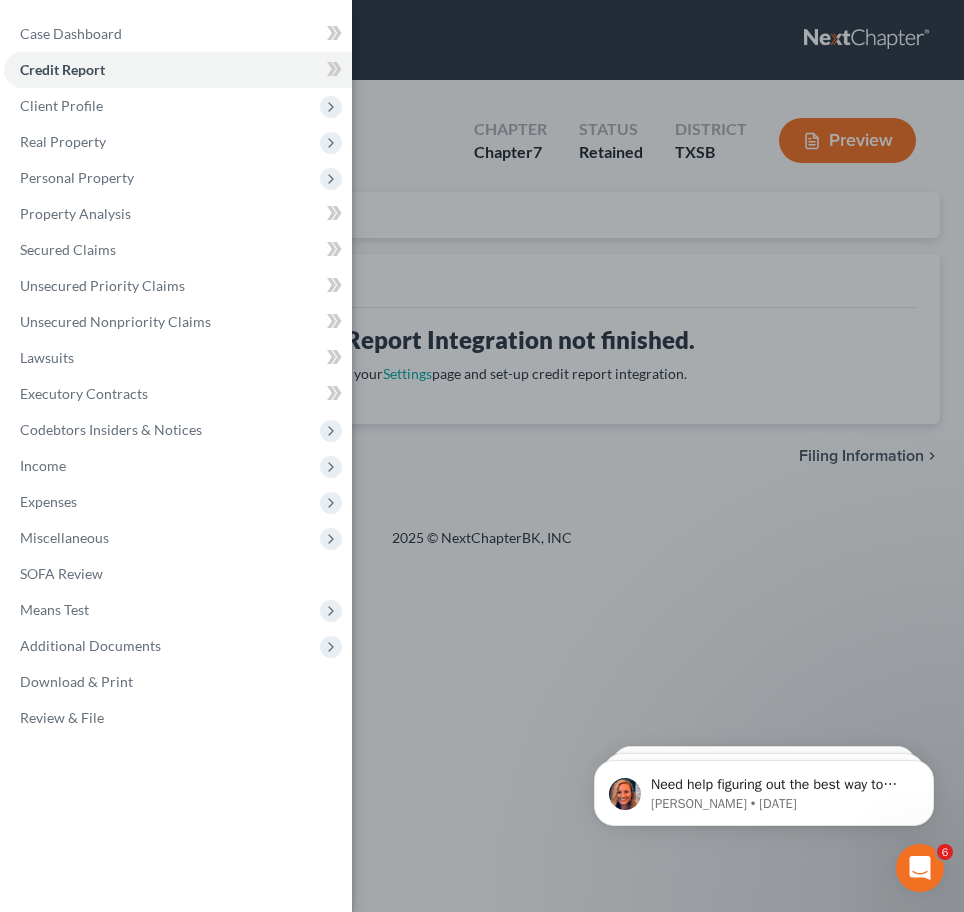 click on "Case Dashboard
Payments
Invoices
Payments
Payments
Credit Report
Client Profile" at bounding box center (482, 456) 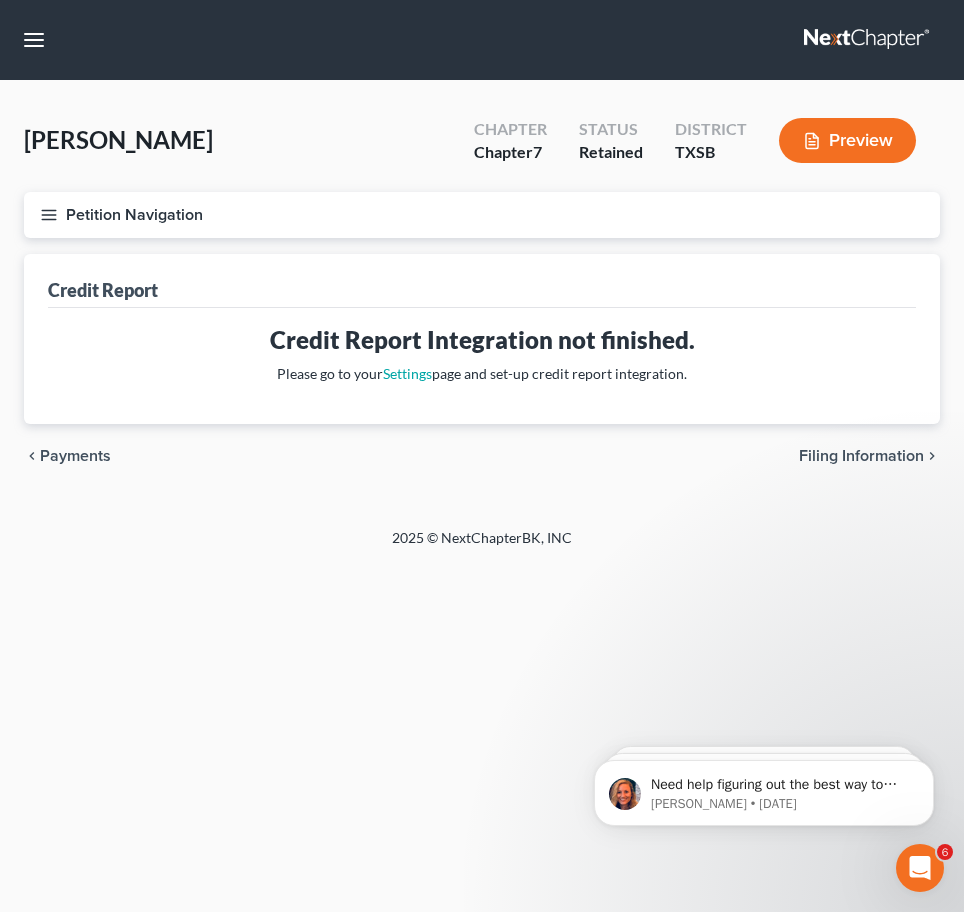 click on "Preview" at bounding box center [847, 140] 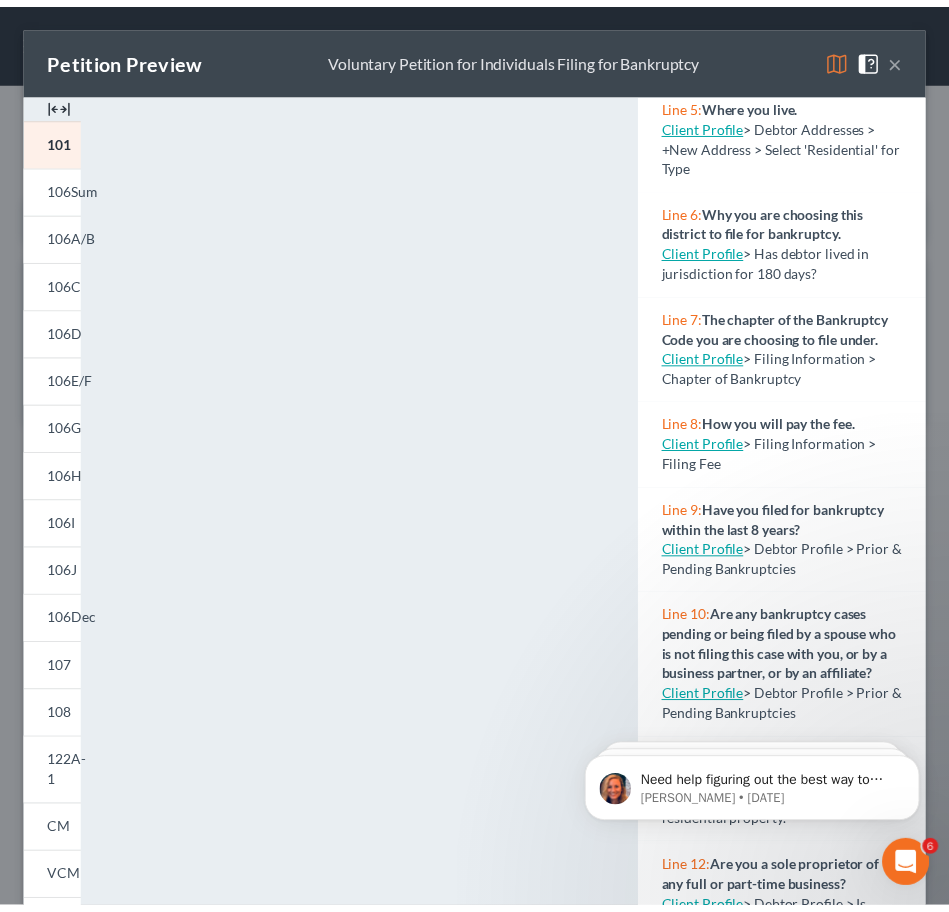 scroll, scrollTop: 600, scrollLeft: 0, axis: vertical 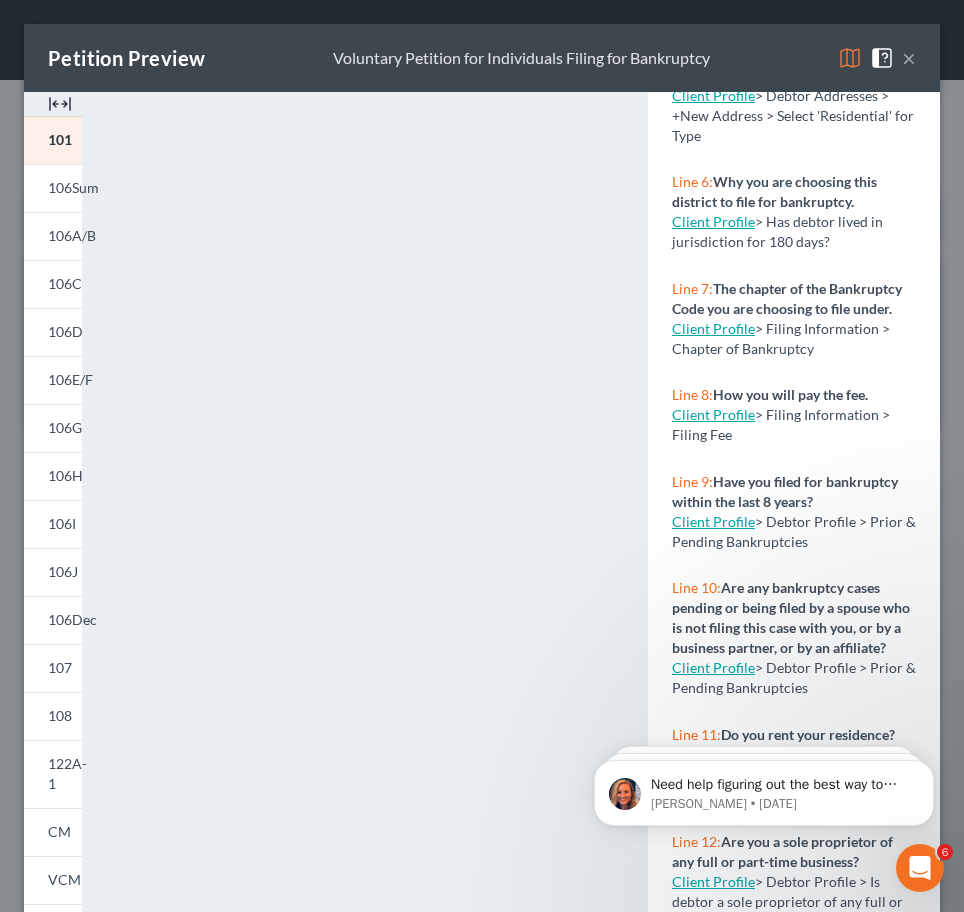 click on "Client Profile" at bounding box center (713, 221) 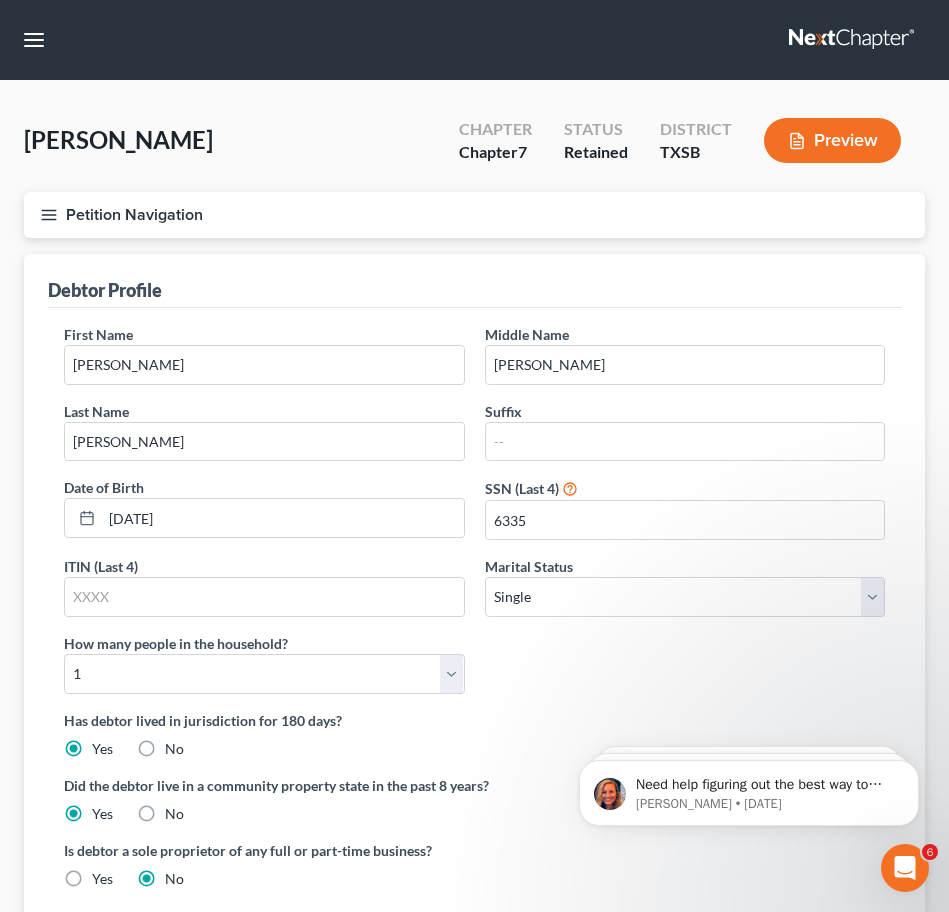 select on "0" 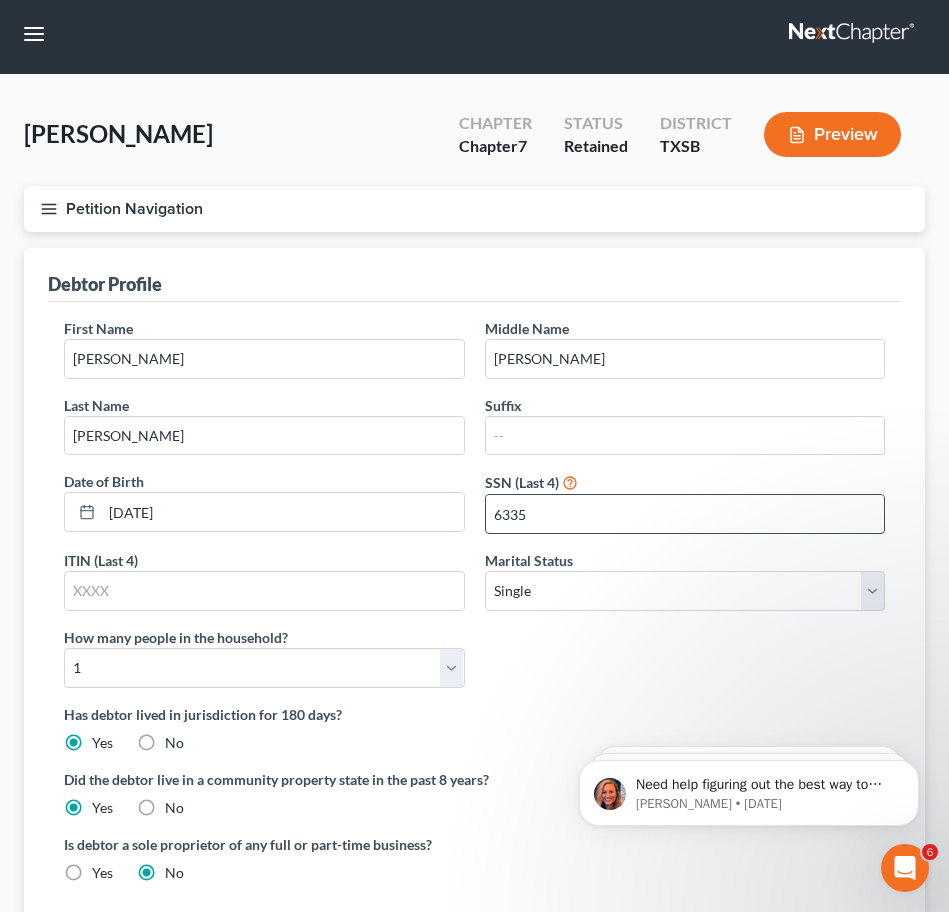 scroll, scrollTop: 0, scrollLeft: 0, axis: both 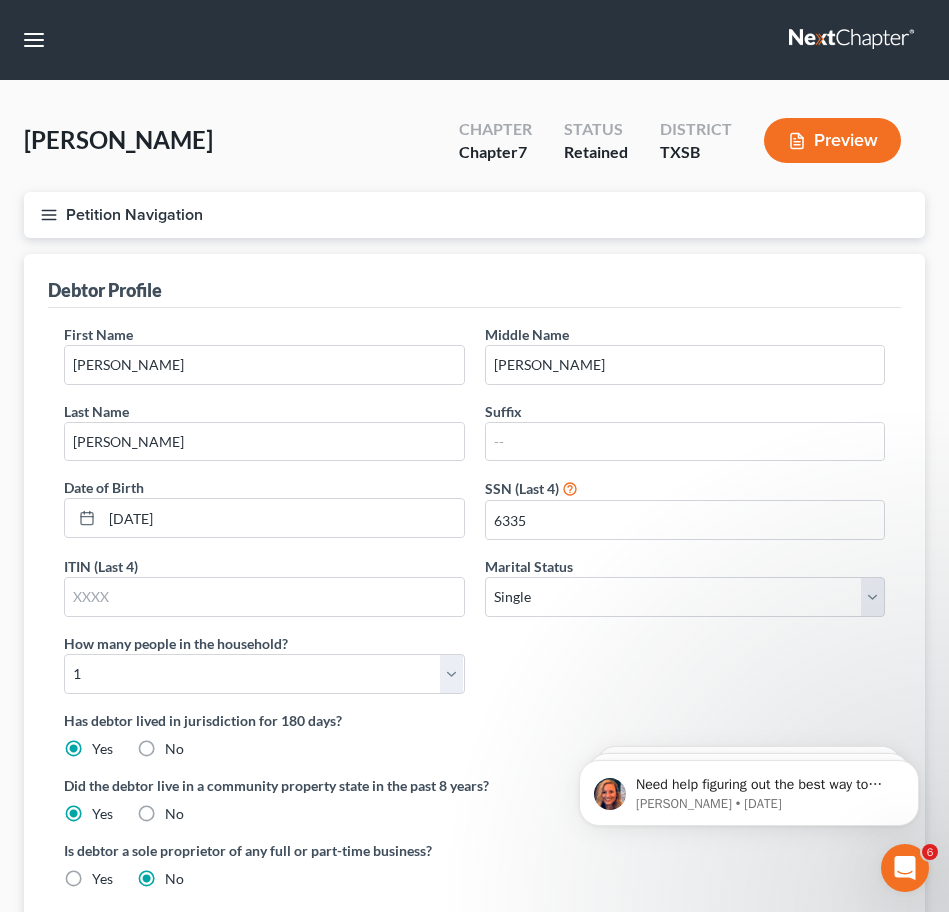 click on "Petition Navigation" at bounding box center [474, 215] 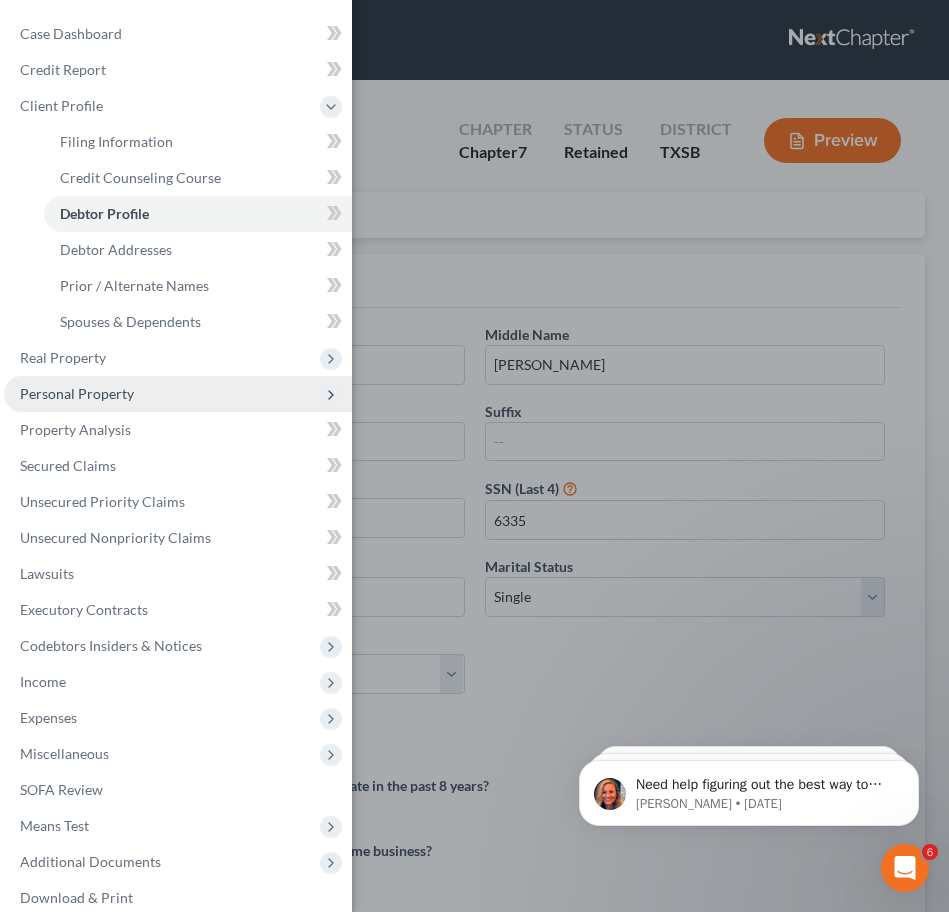 click on "Personal Property" at bounding box center (178, 394) 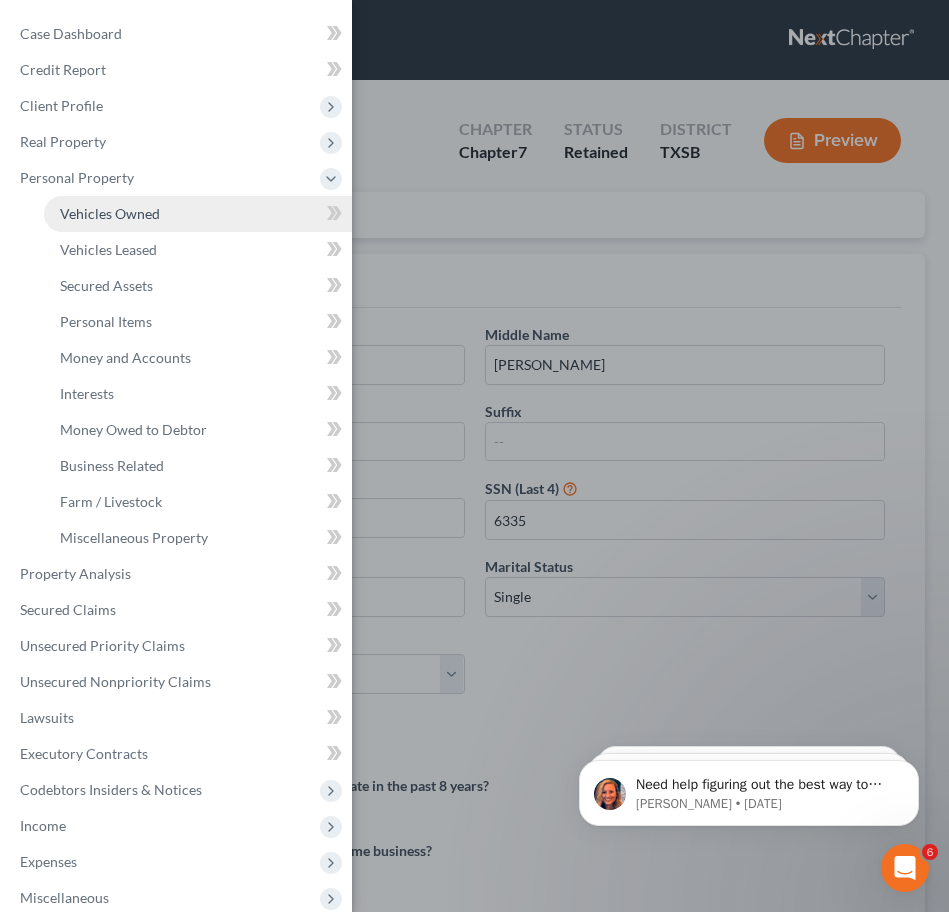 click on "Vehicles Owned" at bounding box center (110, 213) 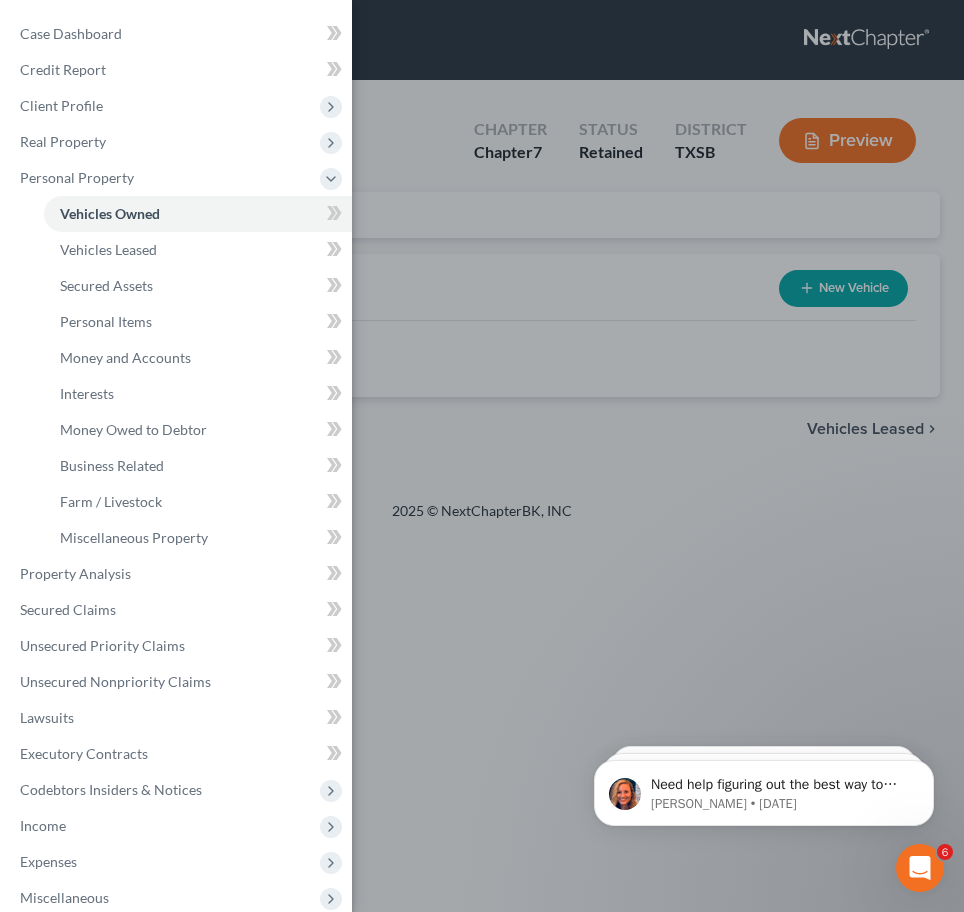 click on "Case Dashboard
Payments
Invoices
Payments
Payments
Credit Report
Client Profile" at bounding box center [482, 456] 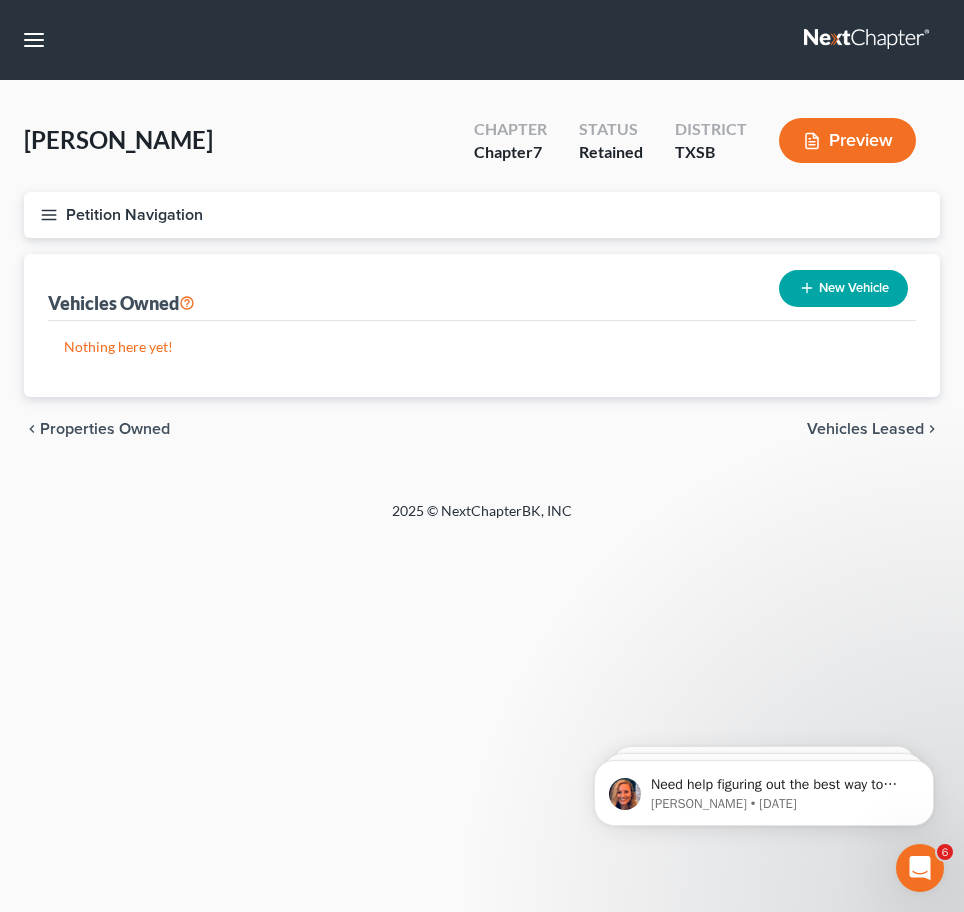 click on "Petition Navigation" at bounding box center [482, 215] 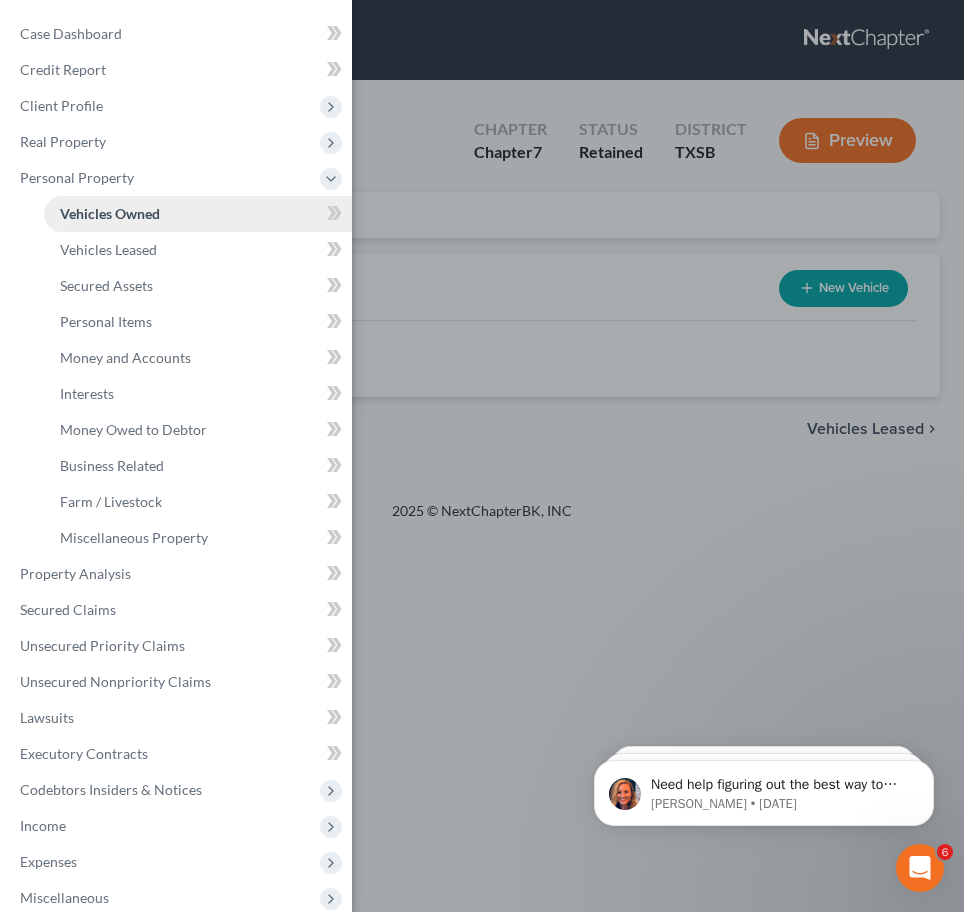 click on "Vehicles Owned" at bounding box center [110, 213] 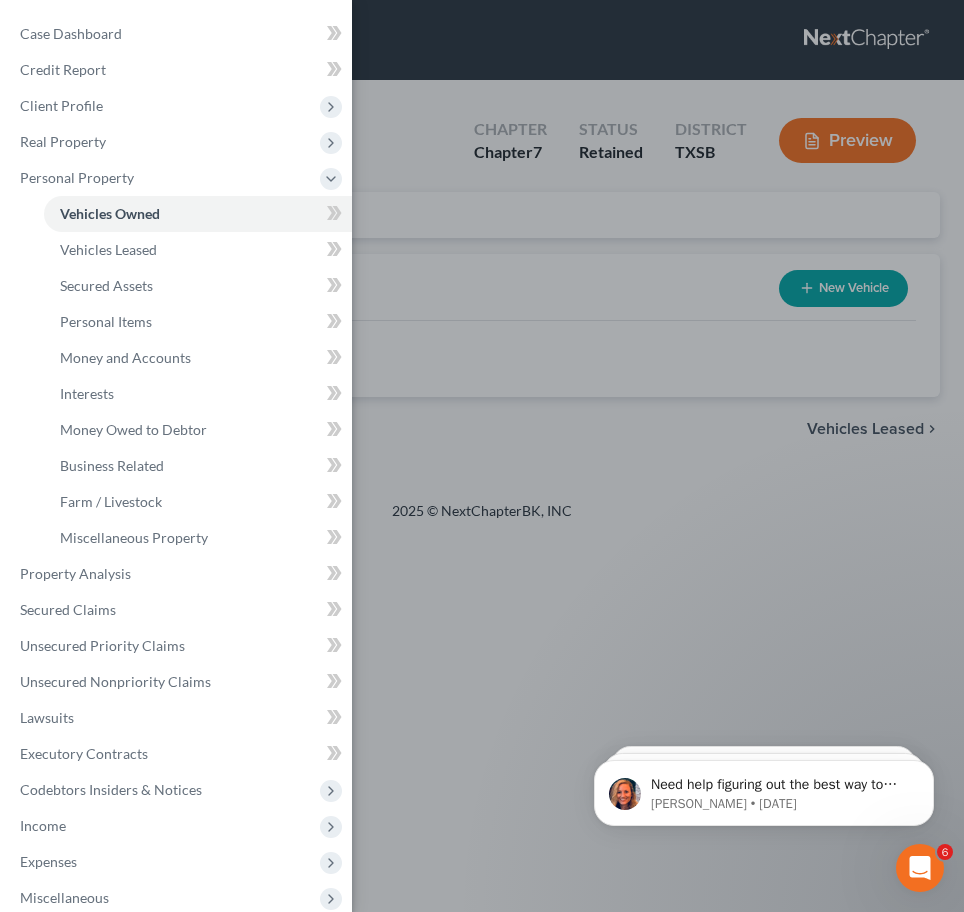 click on "Case Dashboard
Payments
Invoices
Payments
Payments
Credit Report
Client Profile" at bounding box center (482, 456) 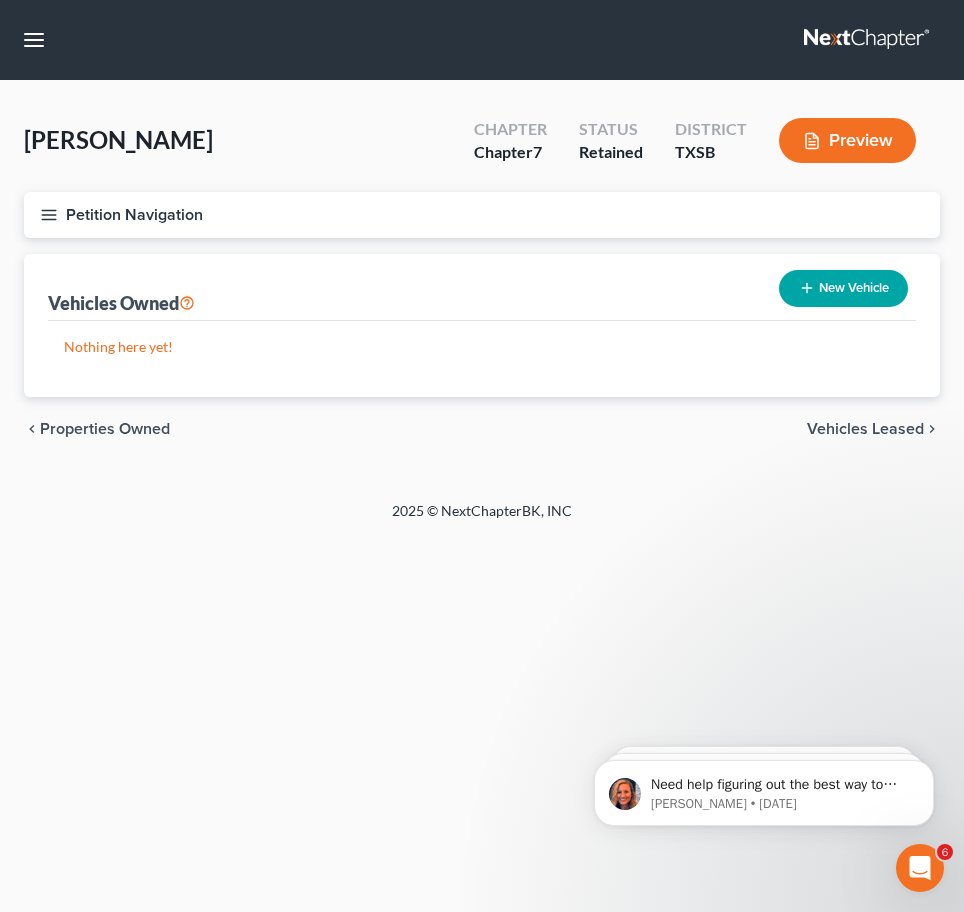 click on "Petition Navigation" at bounding box center (482, 215) 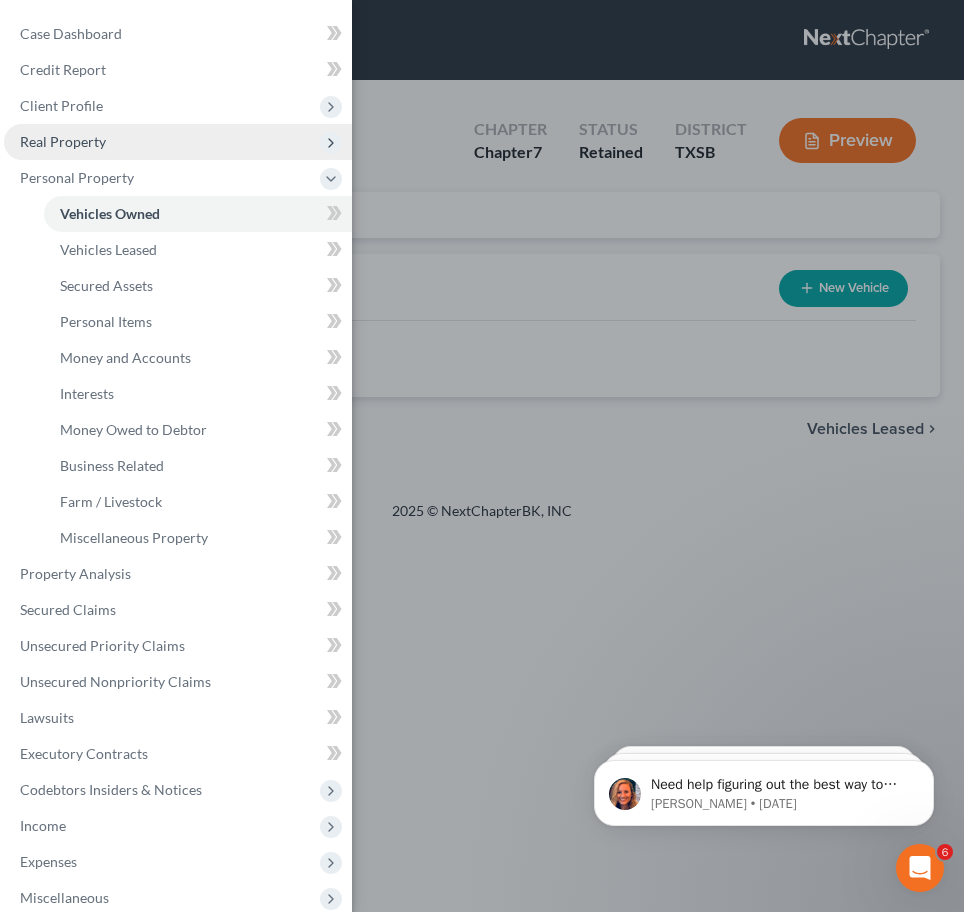 click on "Real Property" at bounding box center [178, 142] 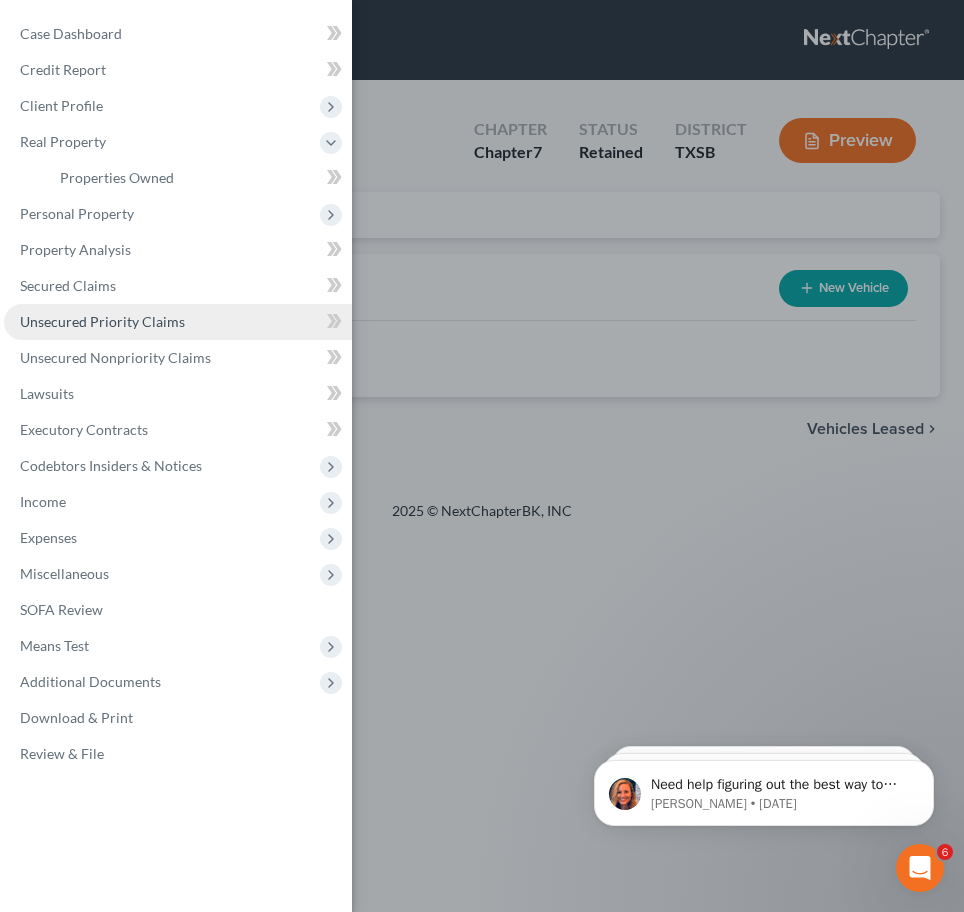 click on "Unsecured Priority Claims" at bounding box center [102, 321] 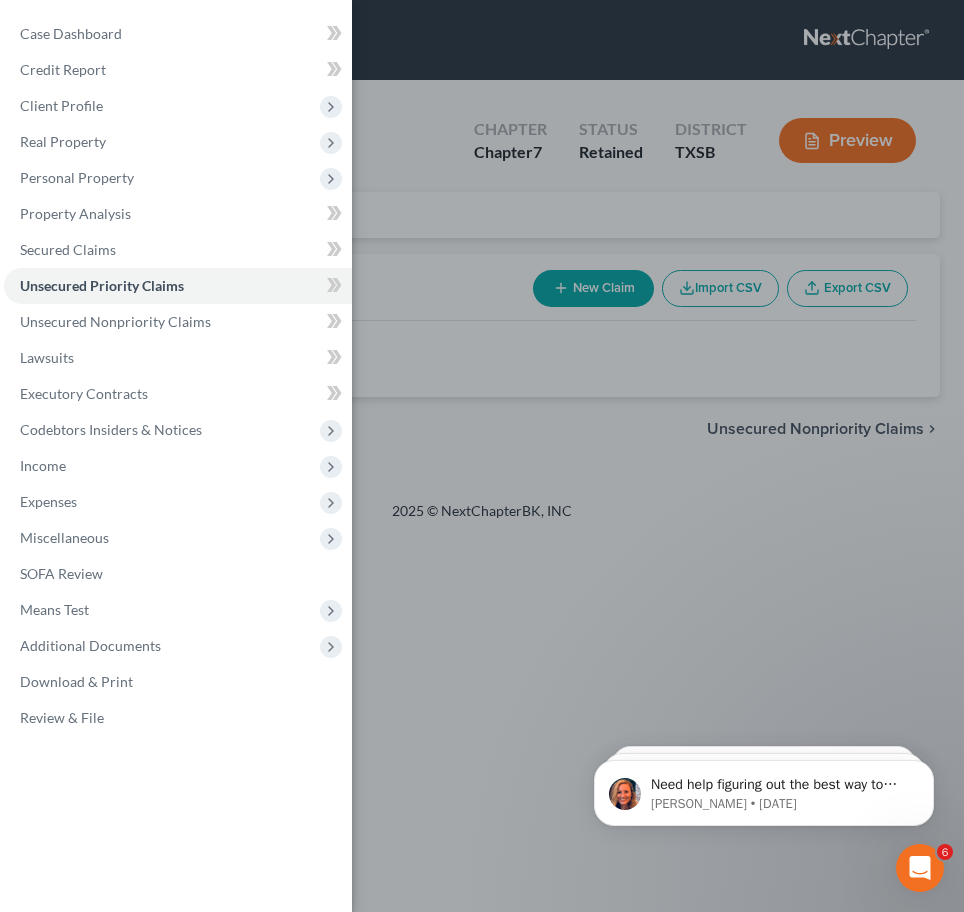 click on "Case Dashboard
Payments
Invoices
Payments
Payments
Credit Report
Client Profile" at bounding box center [482, 456] 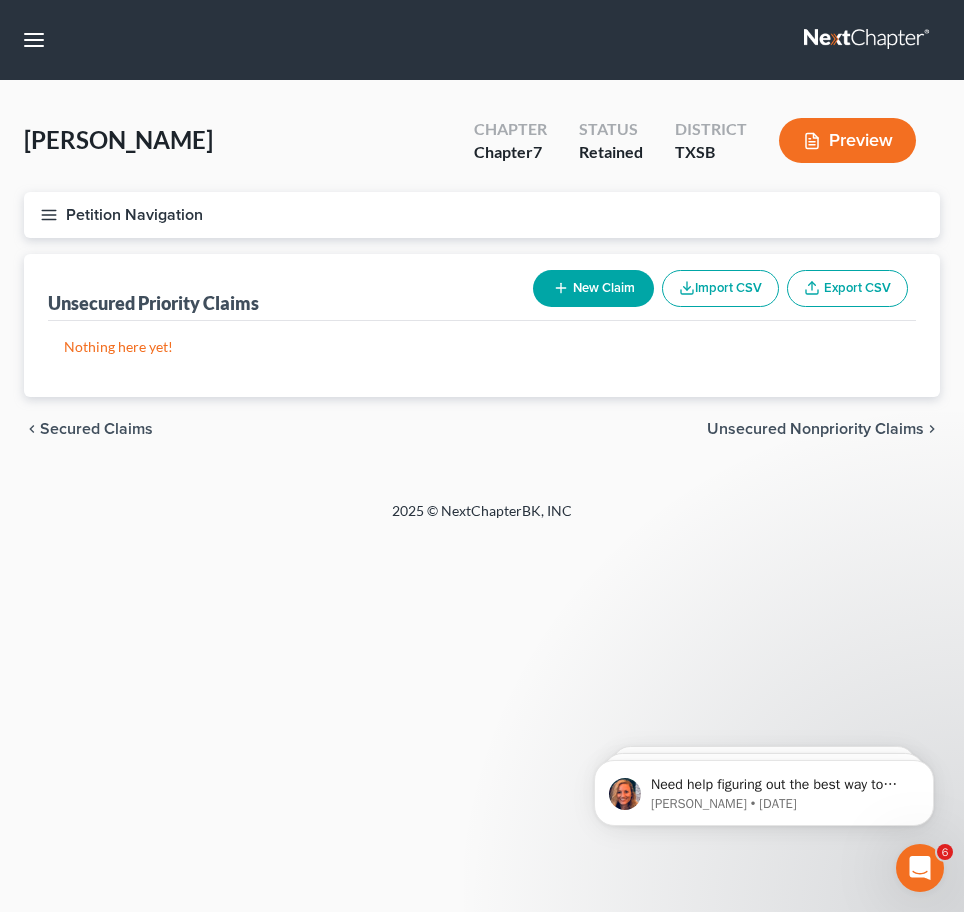 click on "Unsecured Nonpriority Claims" at bounding box center (815, 429) 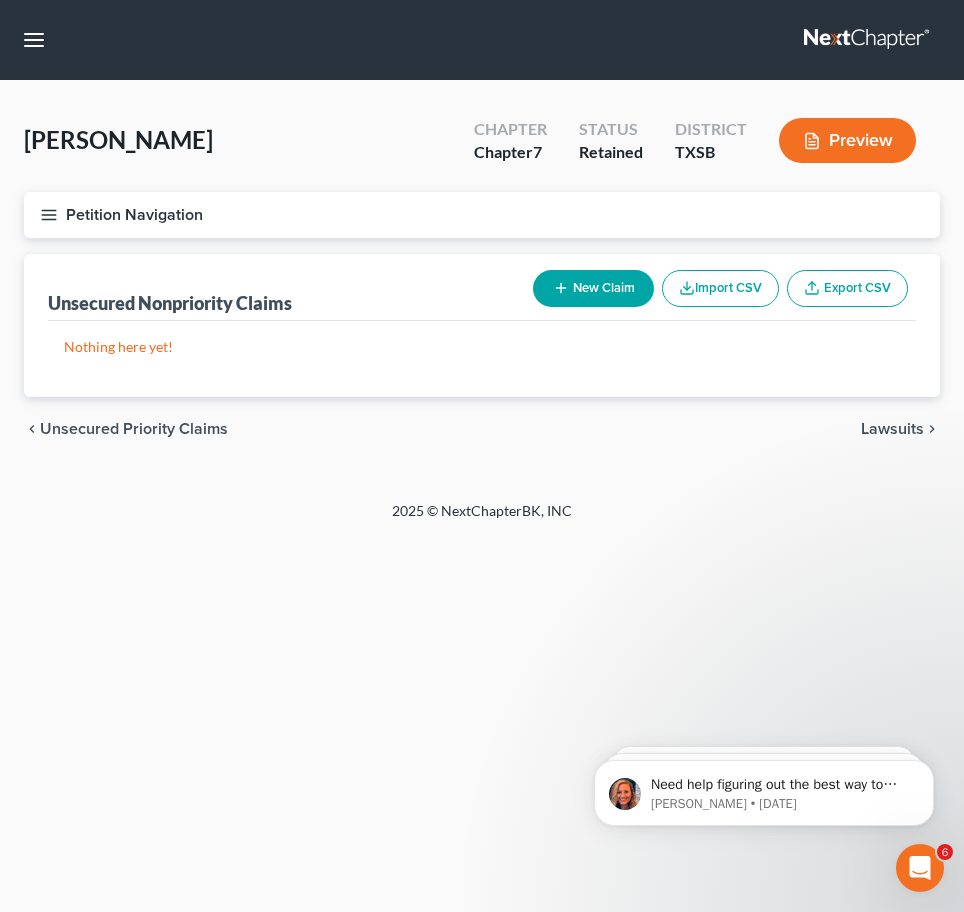 click on "chevron_left
Unsecured Priority Claims
Lawsuits
chevron_right" at bounding box center [482, 429] 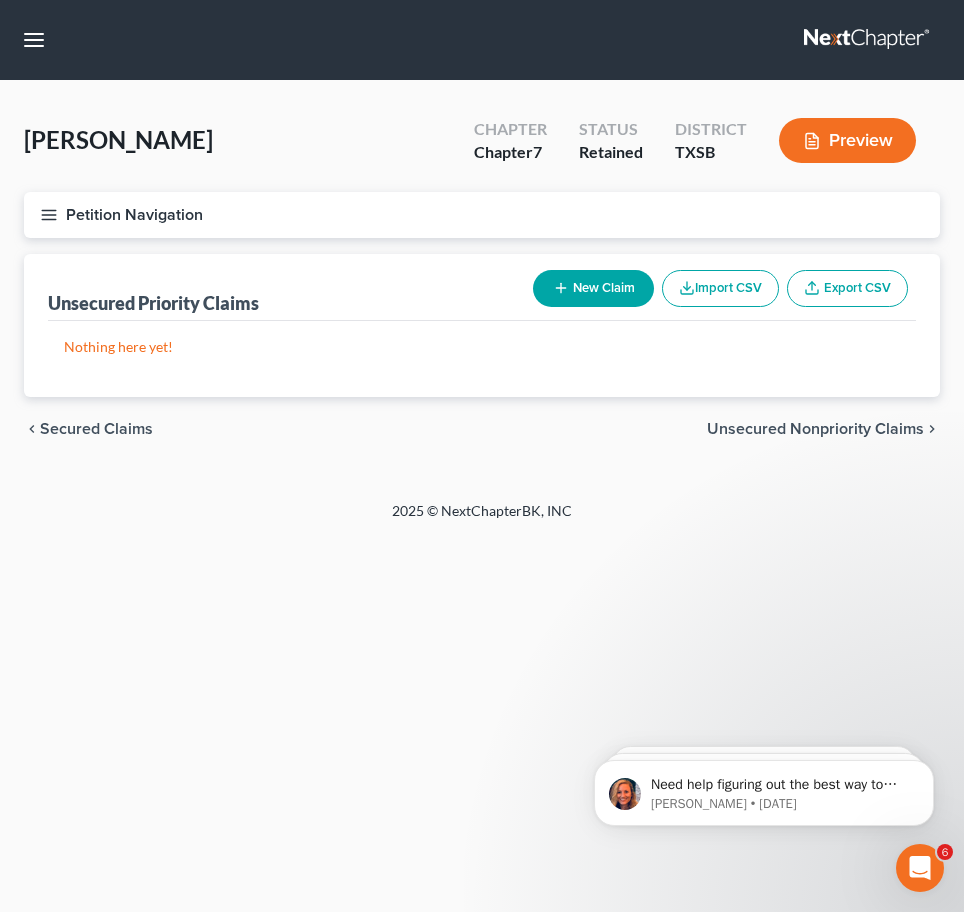 click on "Petition Navigation" at bounding box center [482, 215] 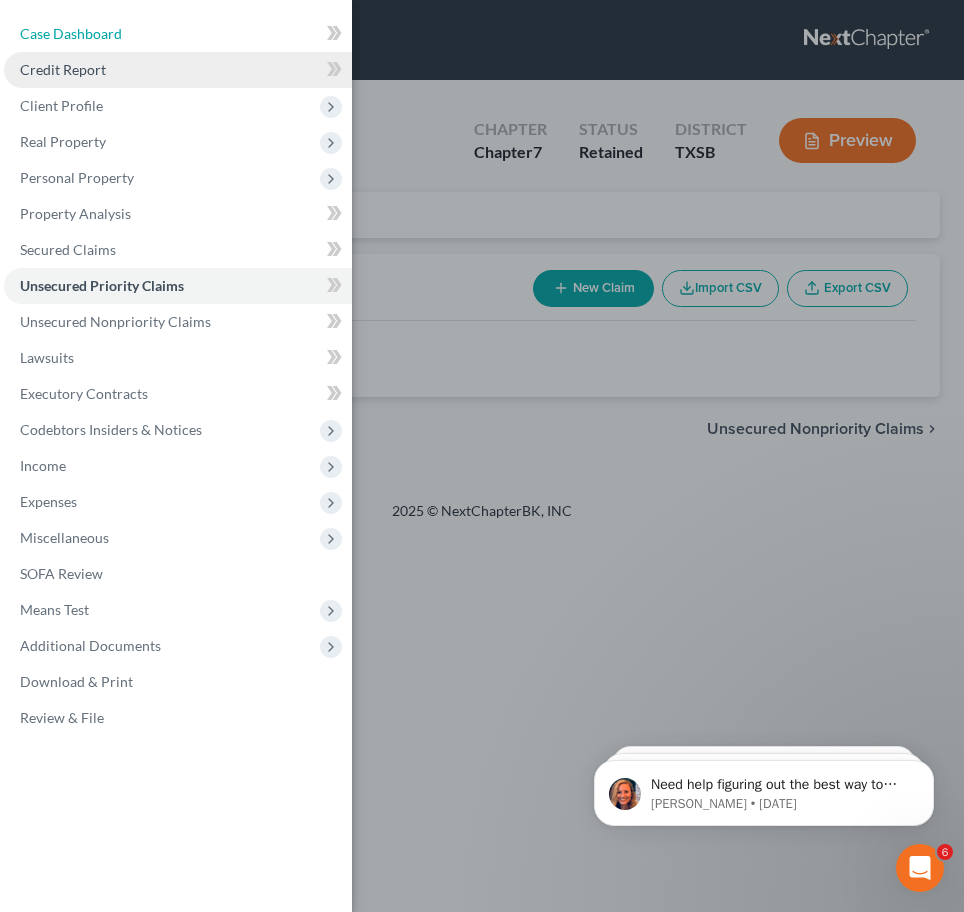 drag, startPoint x: 120, startPoint y: 41, endPoint x: 162, endPoint y: 57, distance: 44.94441 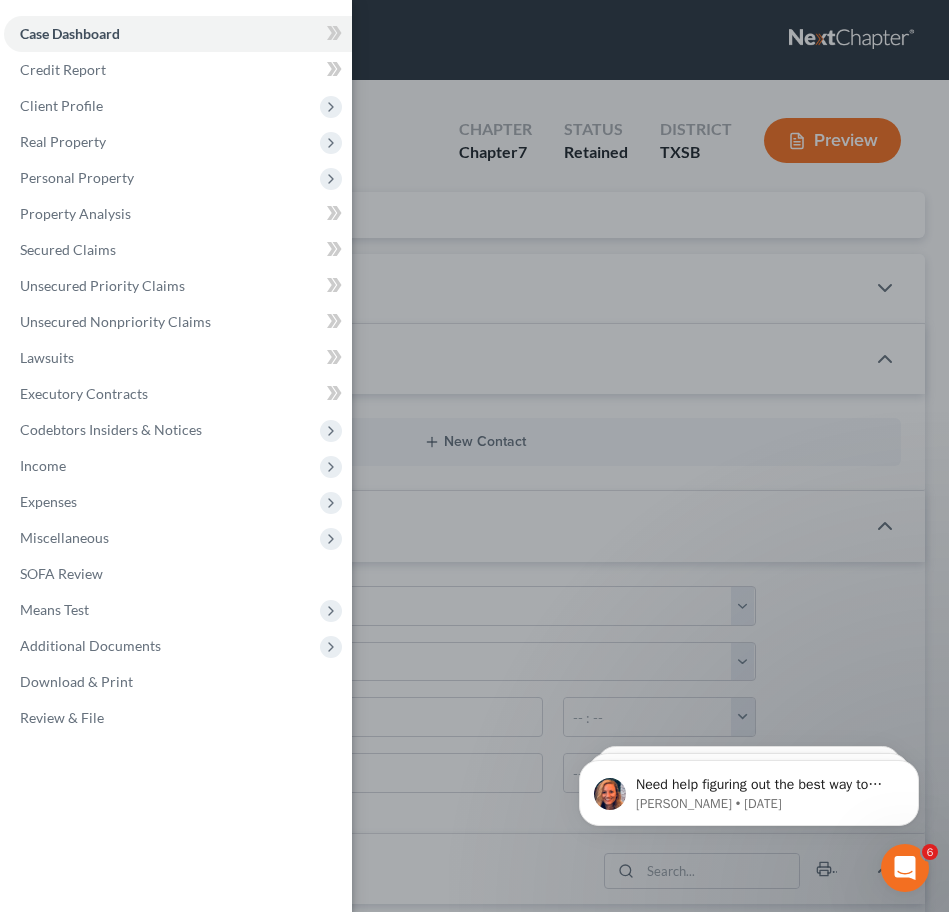 click on "Case Dashboard
Payments
Invoices
Payments
Payments
Credit Report
Client Profile" at bounding box center (474, 456) 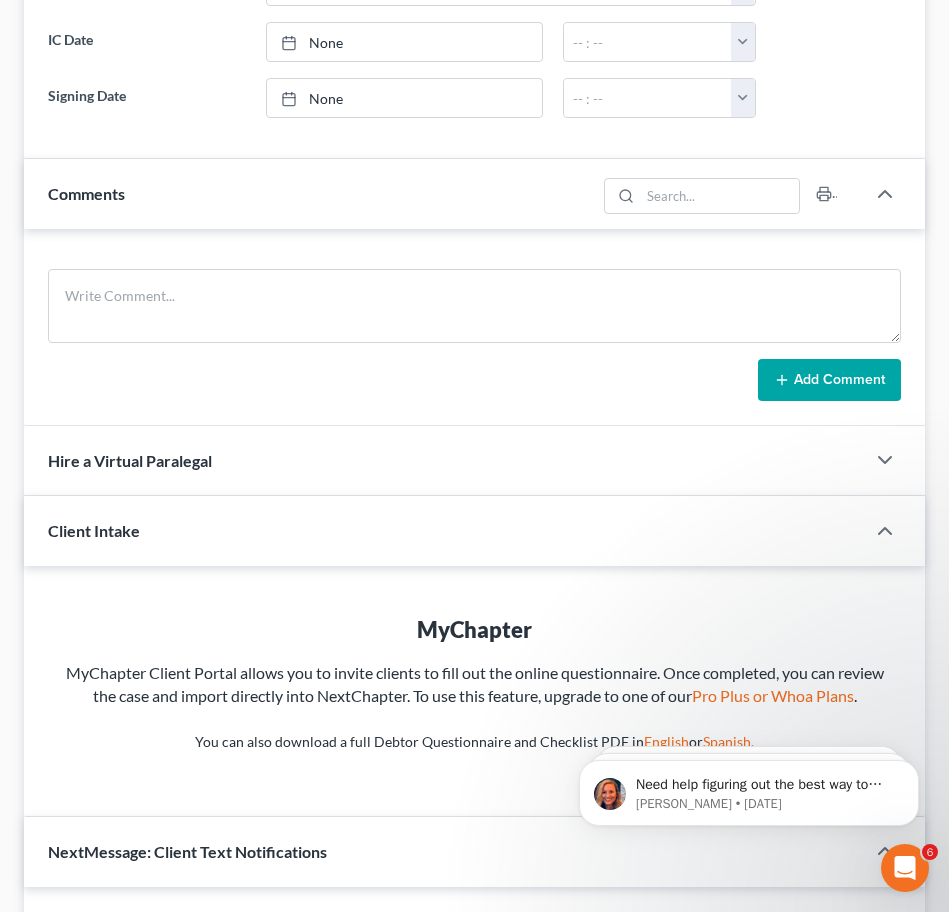 scroll, scrollTop: 800, scrollLeft: 0, axis: vertical 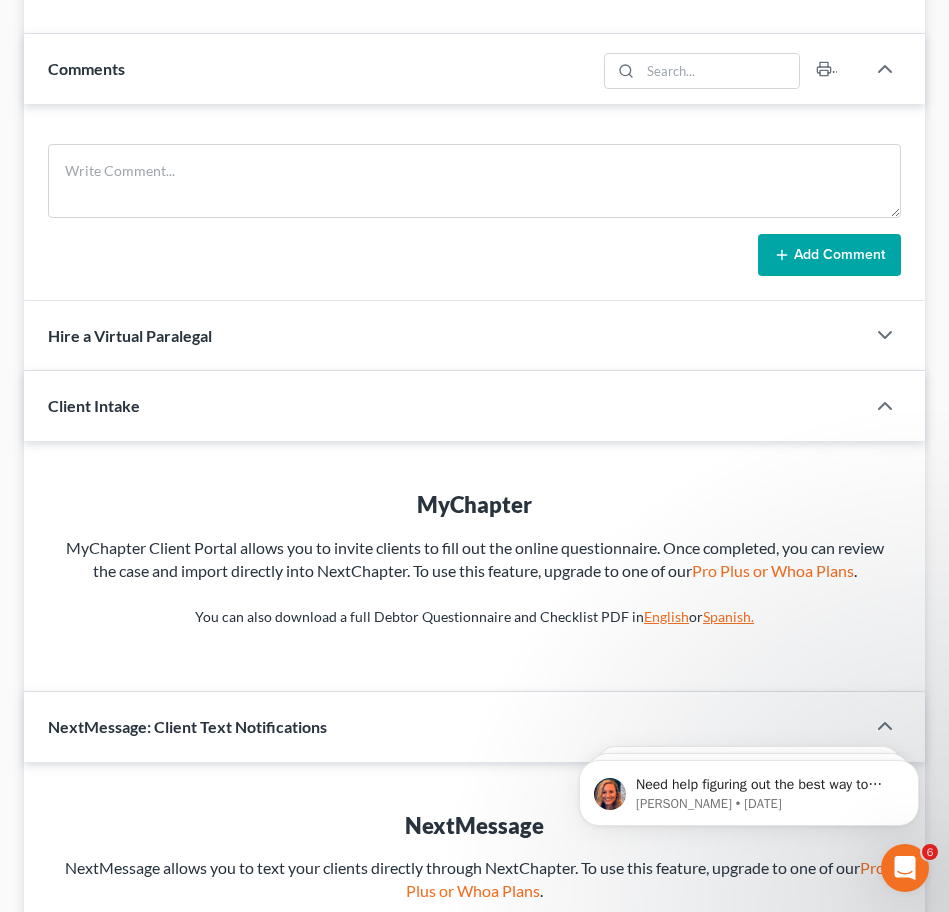 click on "Client Intake" at bounding box center [430, 405] 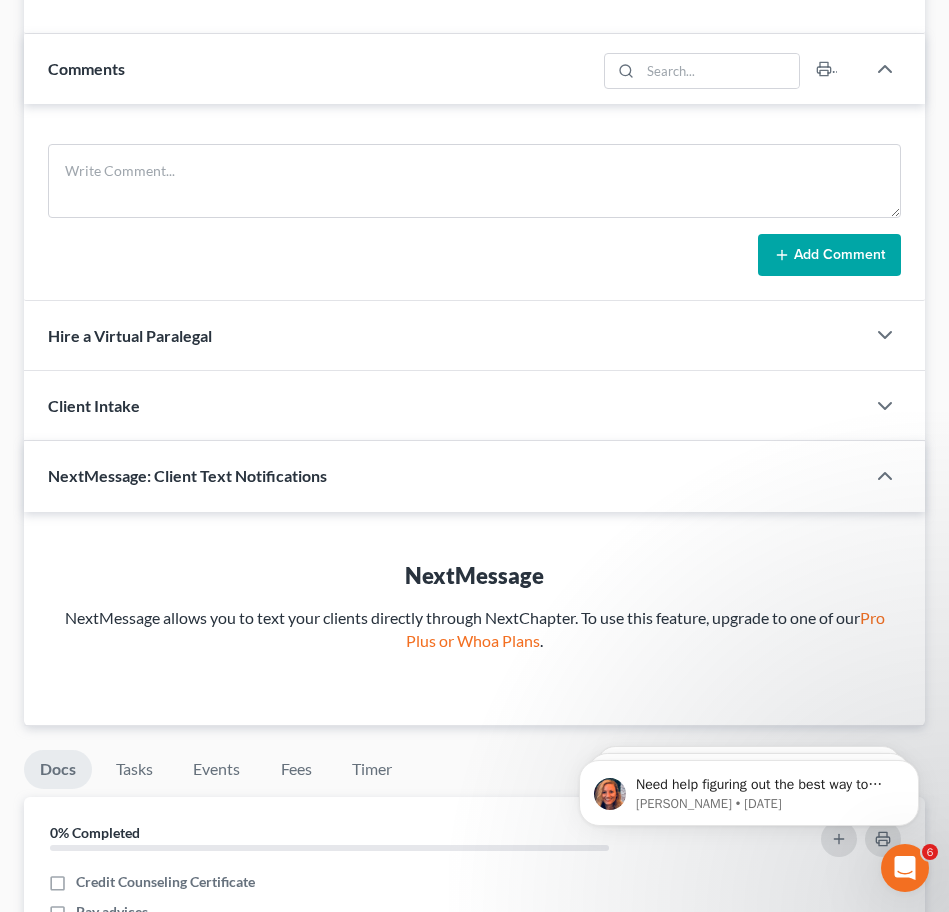 click on "Client Intake" at bounding box center [444, 405] 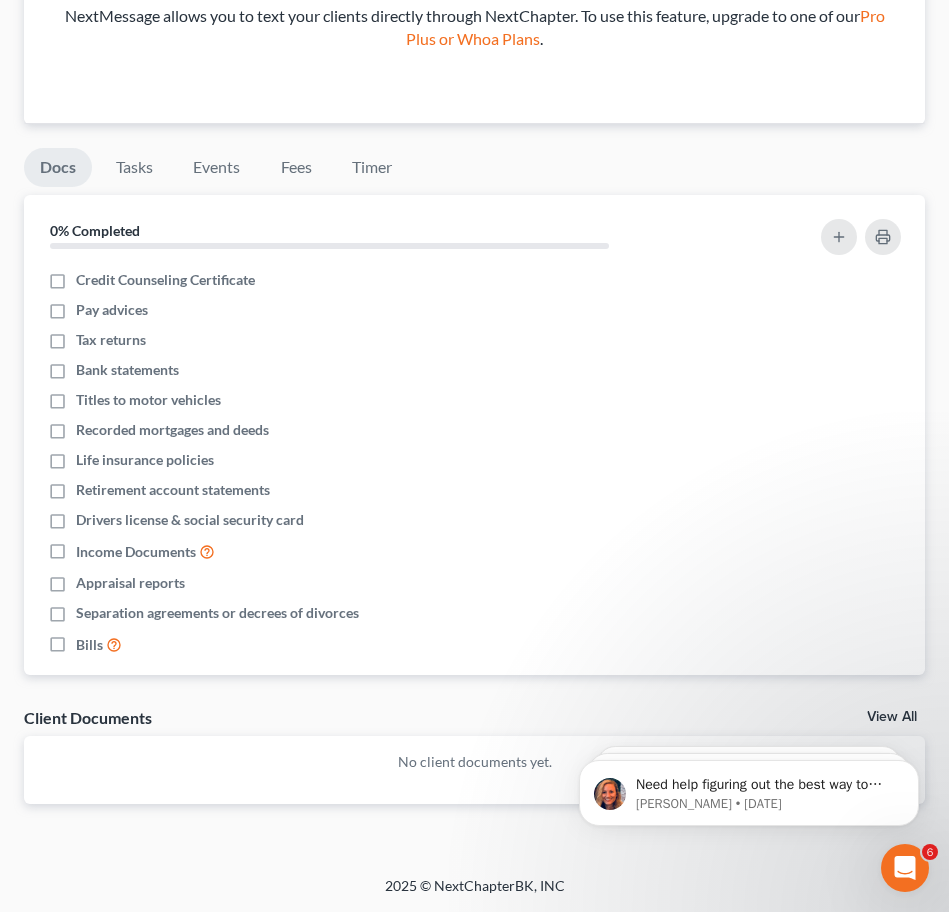 scroll, scrollTop: 1675, scrollLeft: 0, axis: vertical 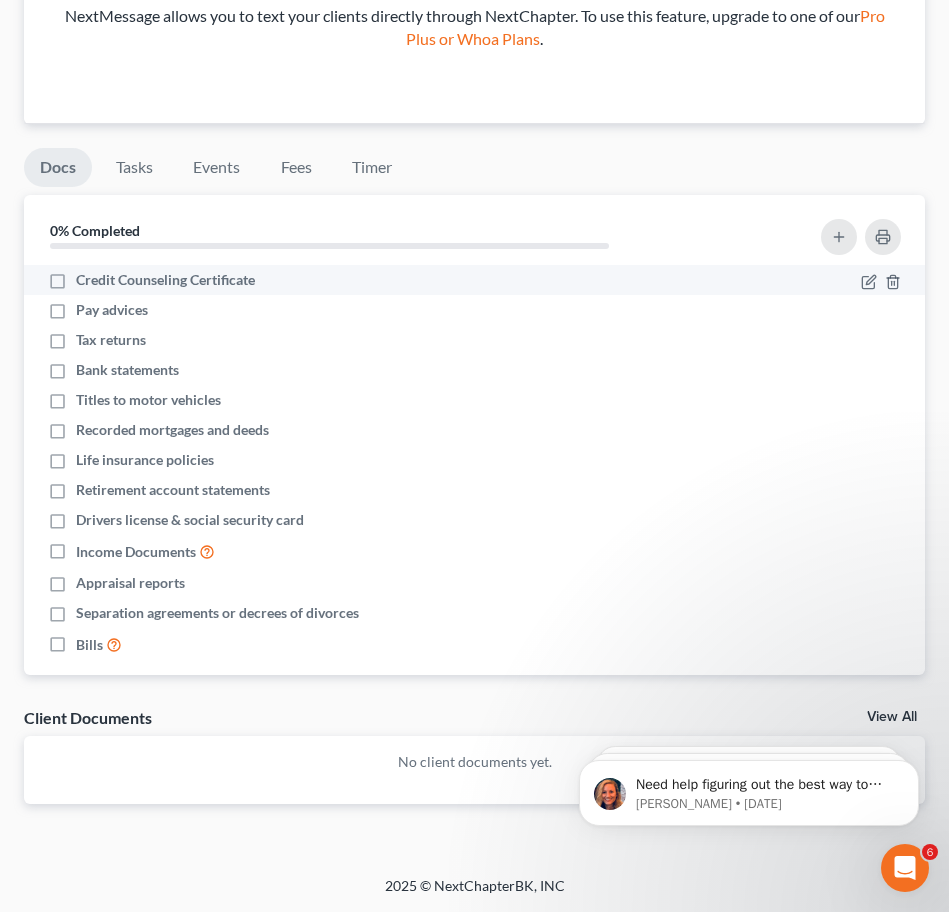 click on "Credit Counseling Certificate" at bounding box center (165, 280) 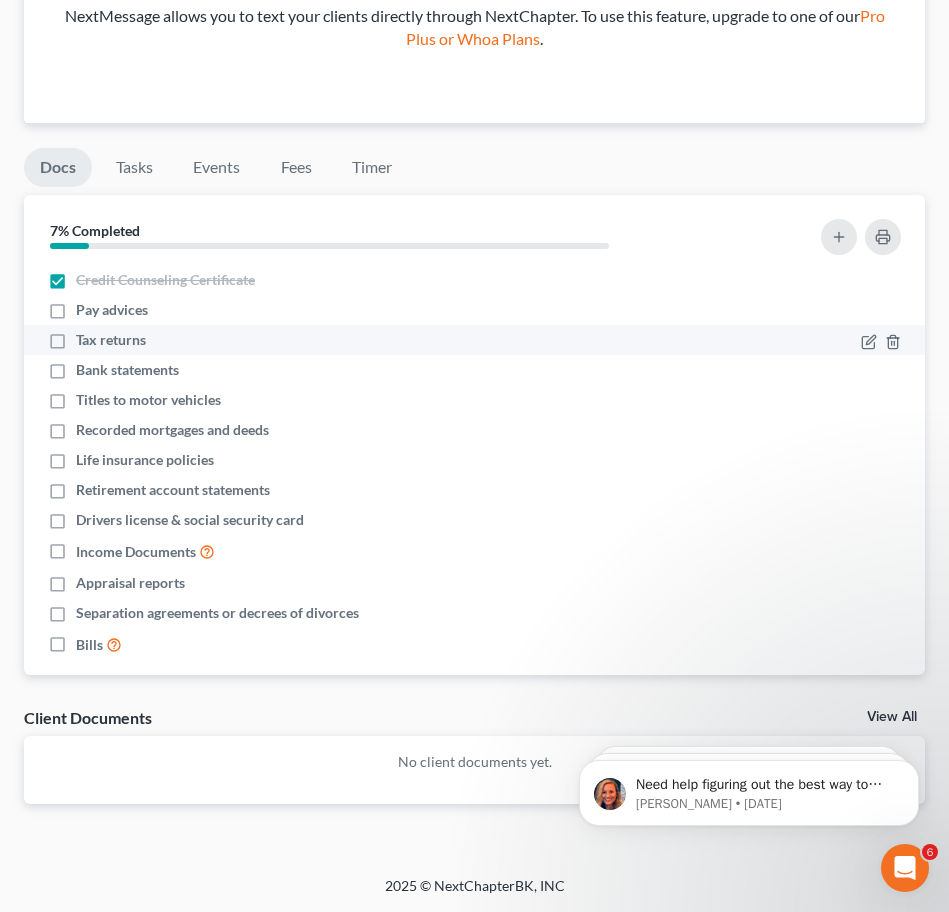 click on "Tax returns" at bounding box center [111, 340] 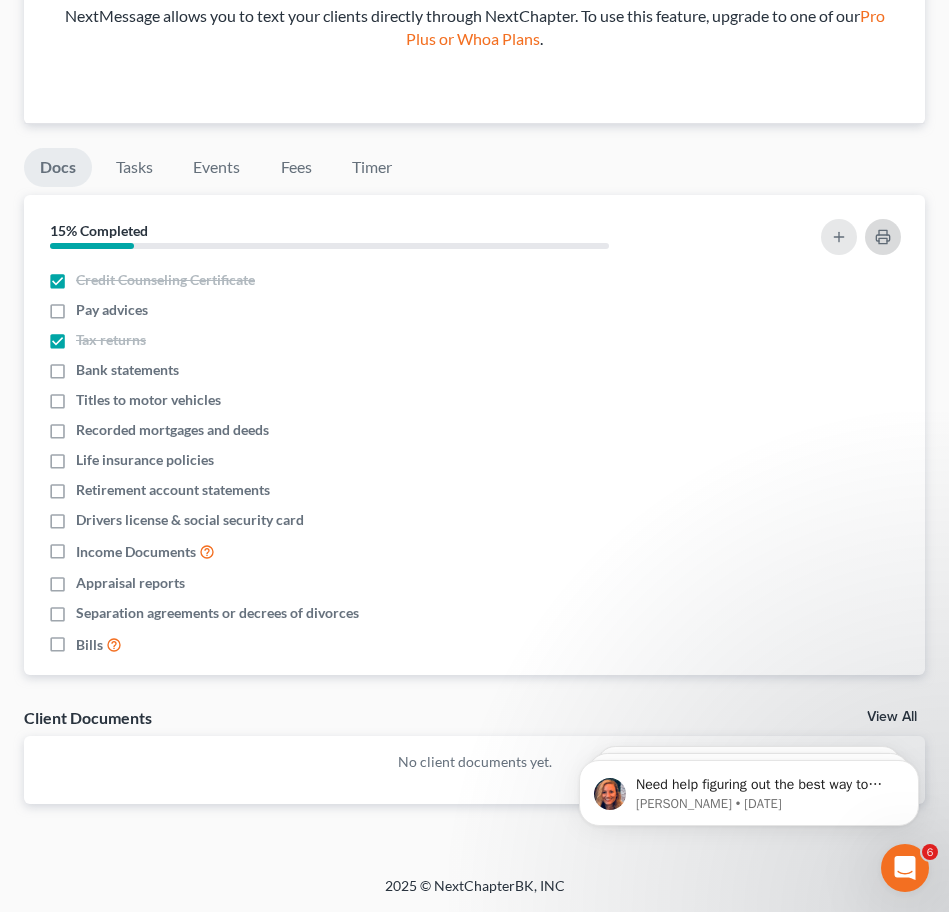 click 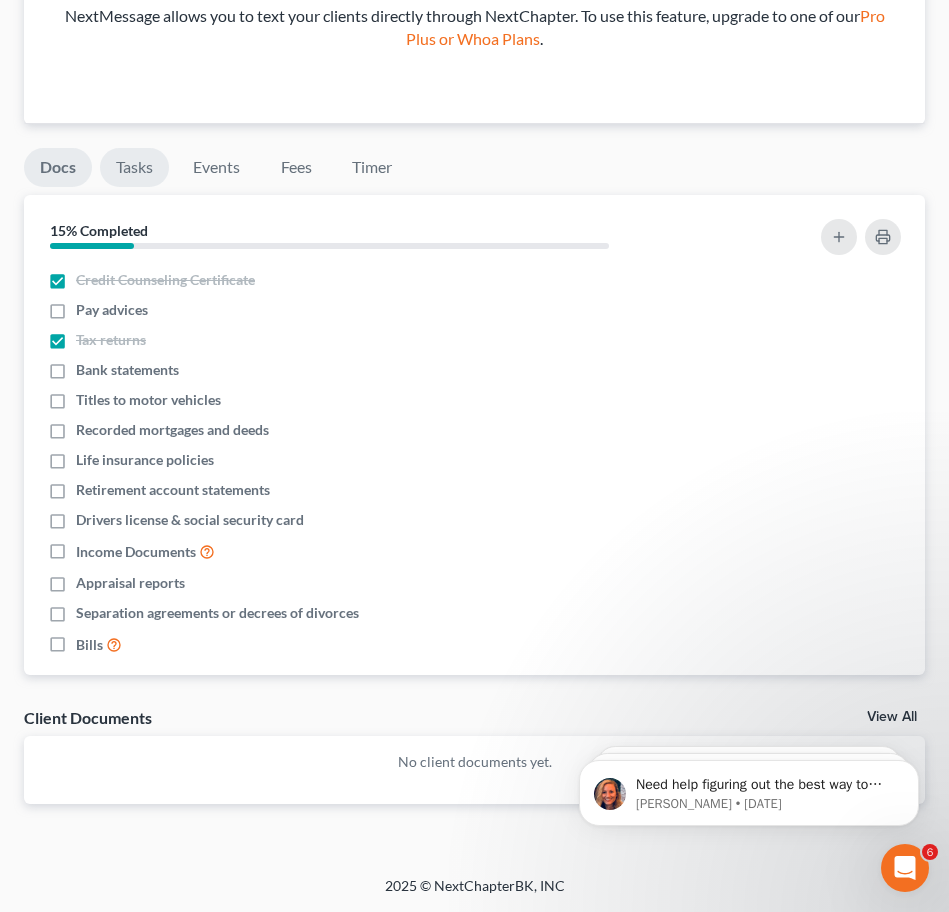 click on "Tasks" at bounding box center [134, 167] 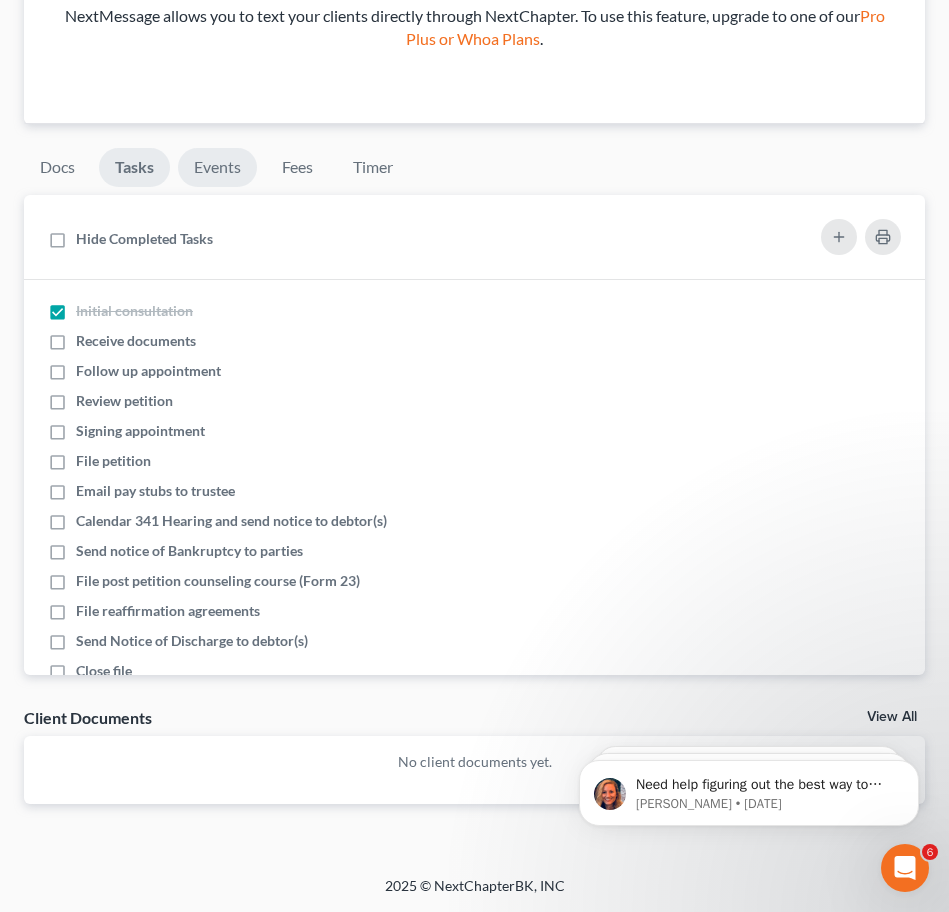 click on "Events" at bounding box center (217, 167) 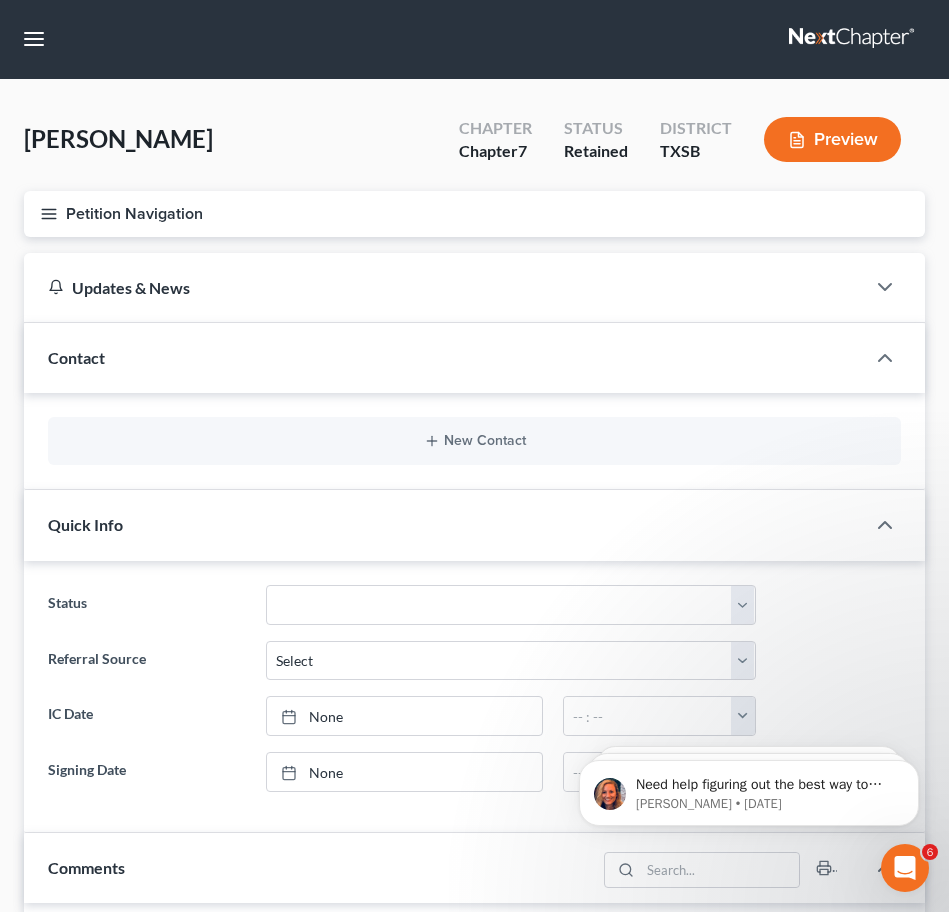 scroll, scrollTop: 0, scrollLeft: 0, axis: both 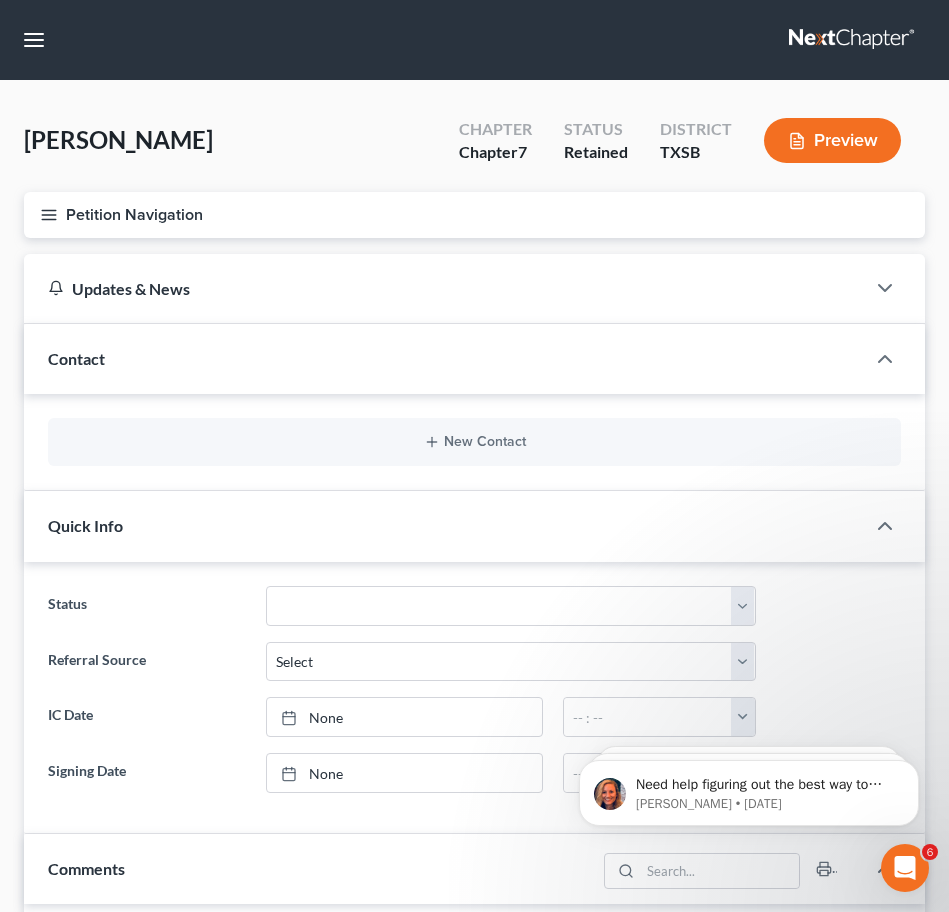 click on "Petition Navigation" at bounding box center (474, 215) 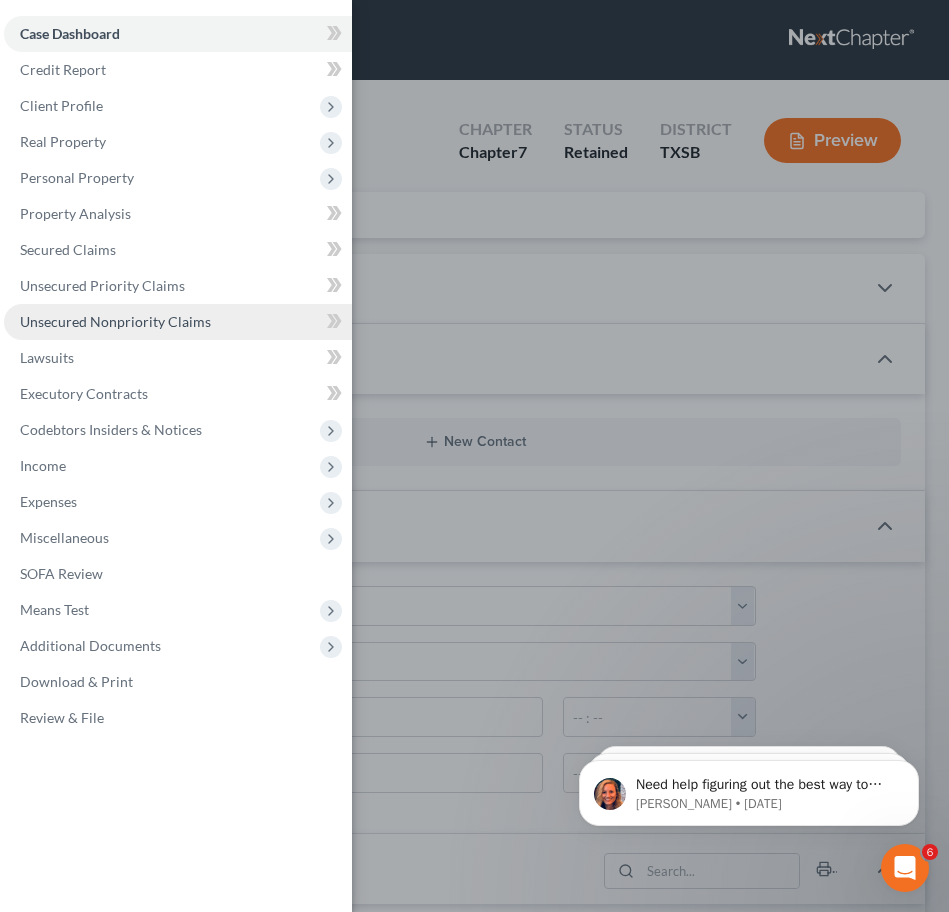 click on "Unsecured Nonpriority Claims" at bounding box center [115, 321] 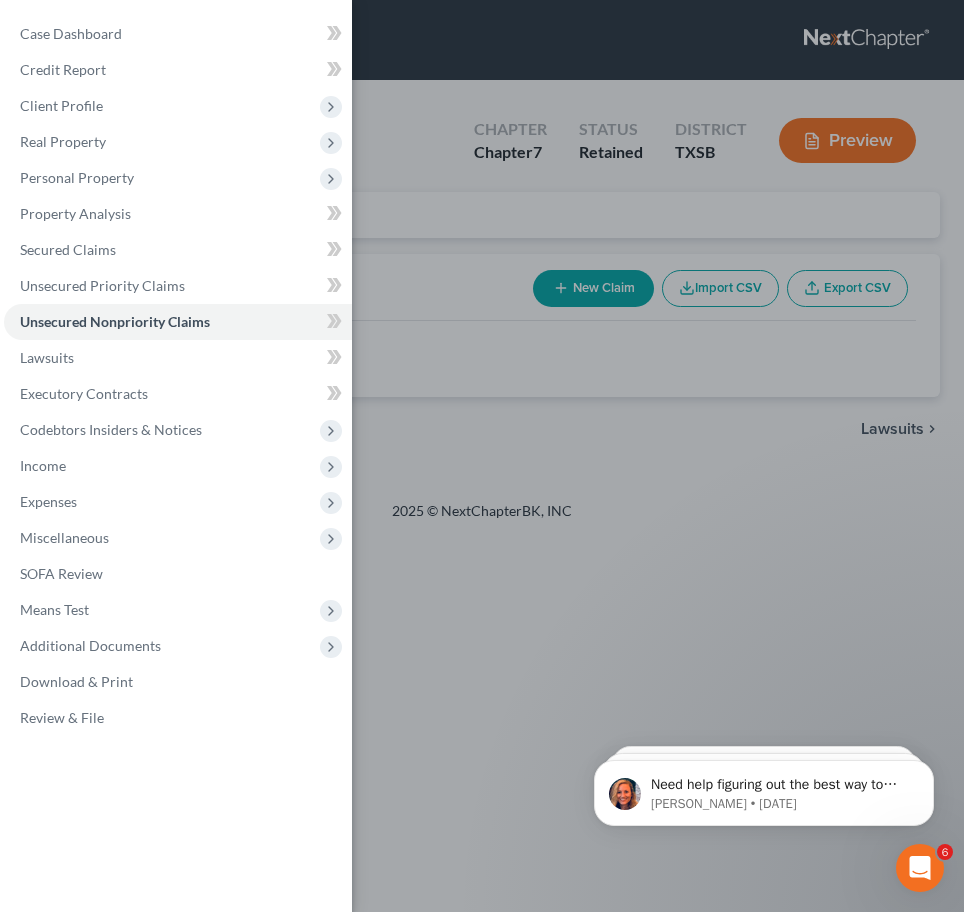 click on "Case Dashboard
Payments
Invoices
Payments
Payments
Credit Report
Client Profile" at bounding box center [482, 456] 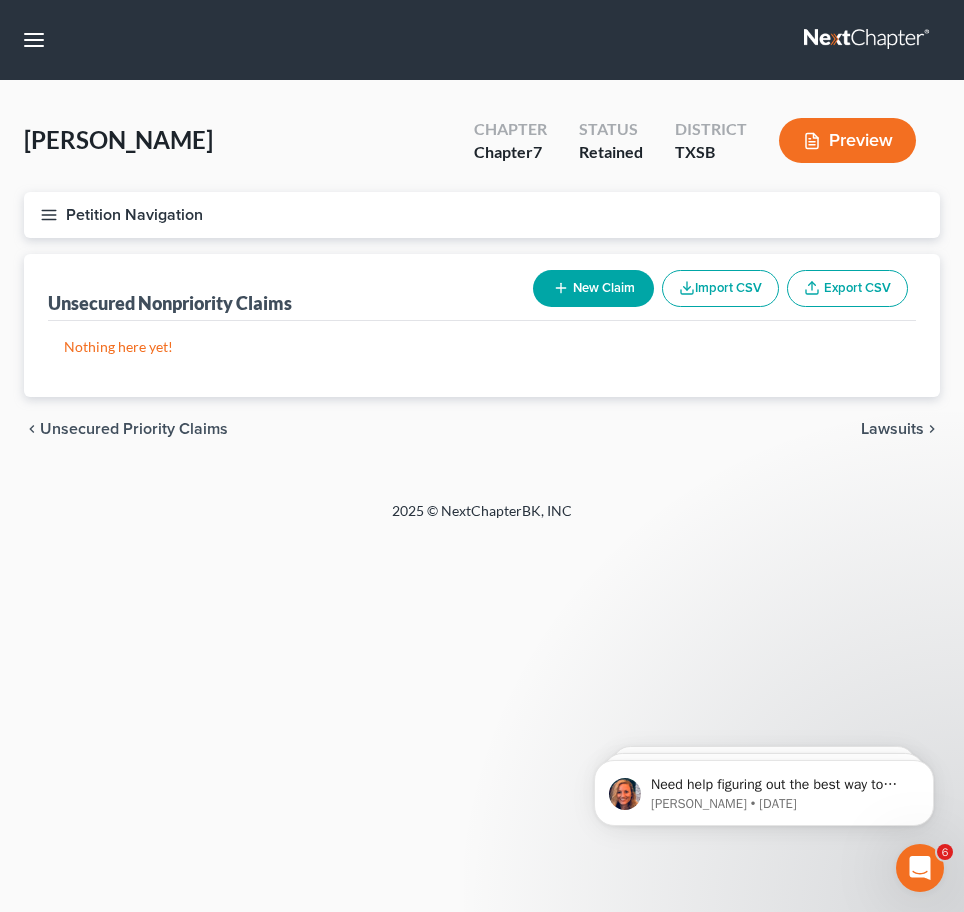 click on "Petition Navigation" at bounding box center (482, 215) 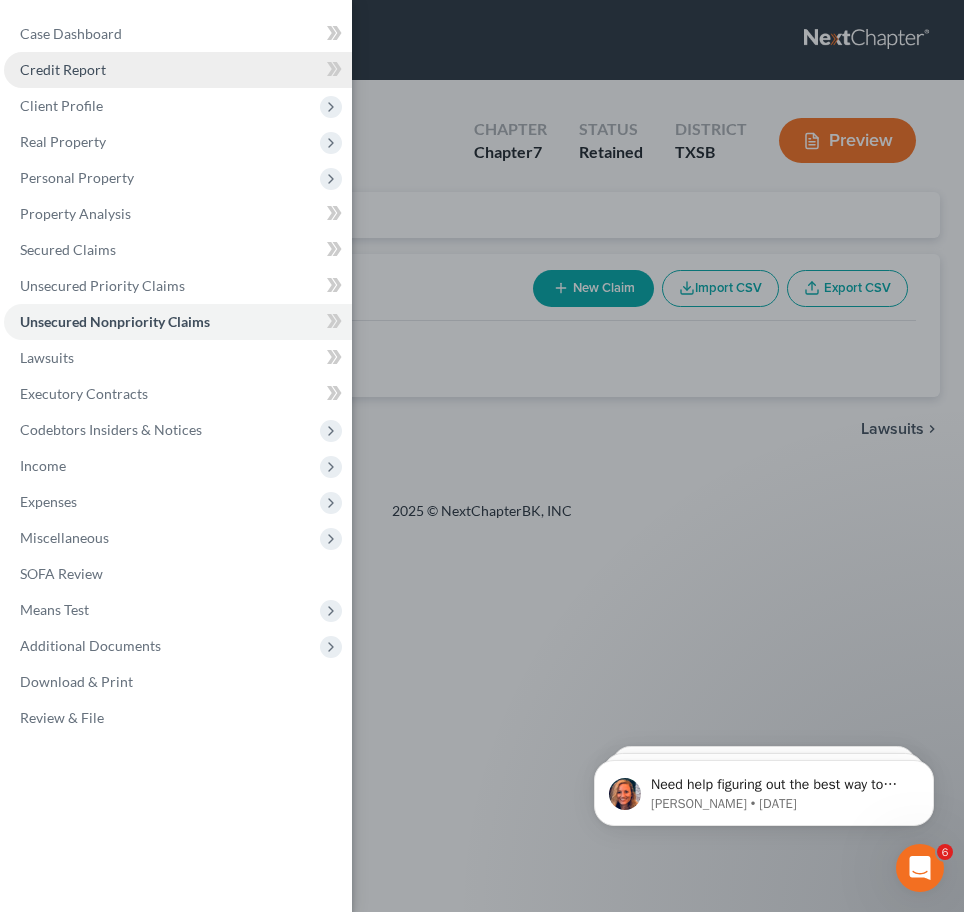 click on "Credit Report" at bounding box center [178, 70] 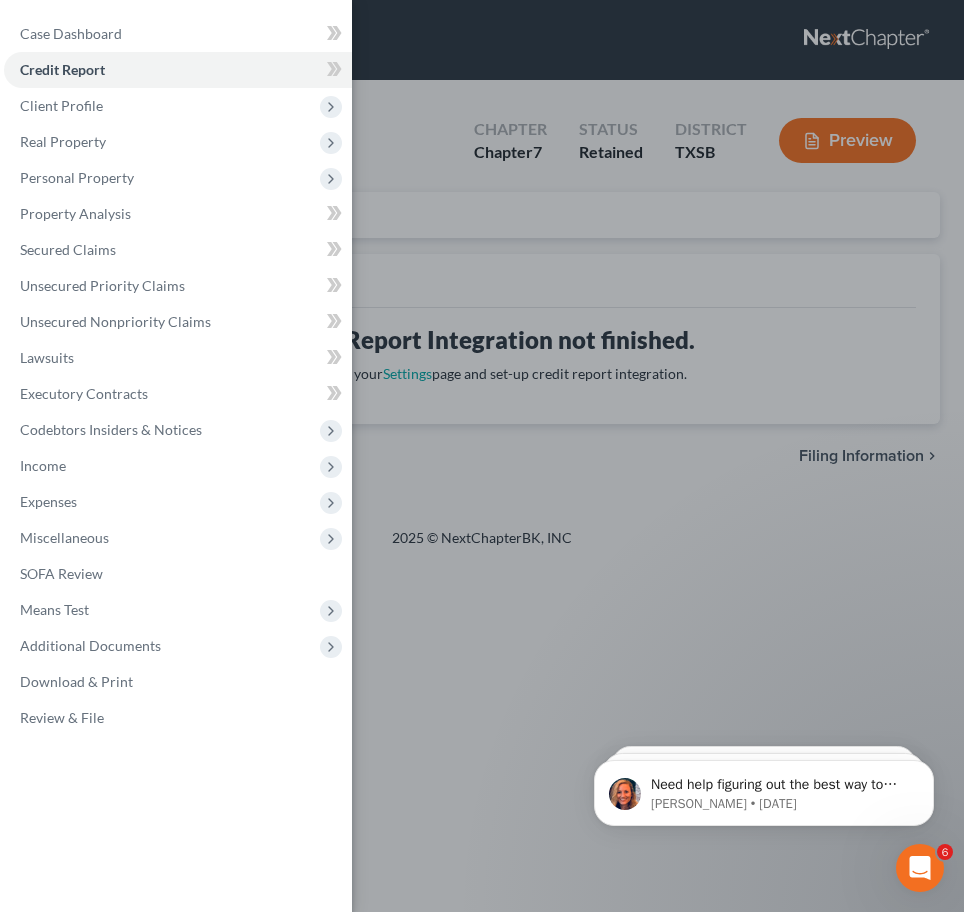 click on "Case Dashboard
Payments
Invoices
Payments
Payments
Credit Report
Client Profile" at bounding box center (482, 456) 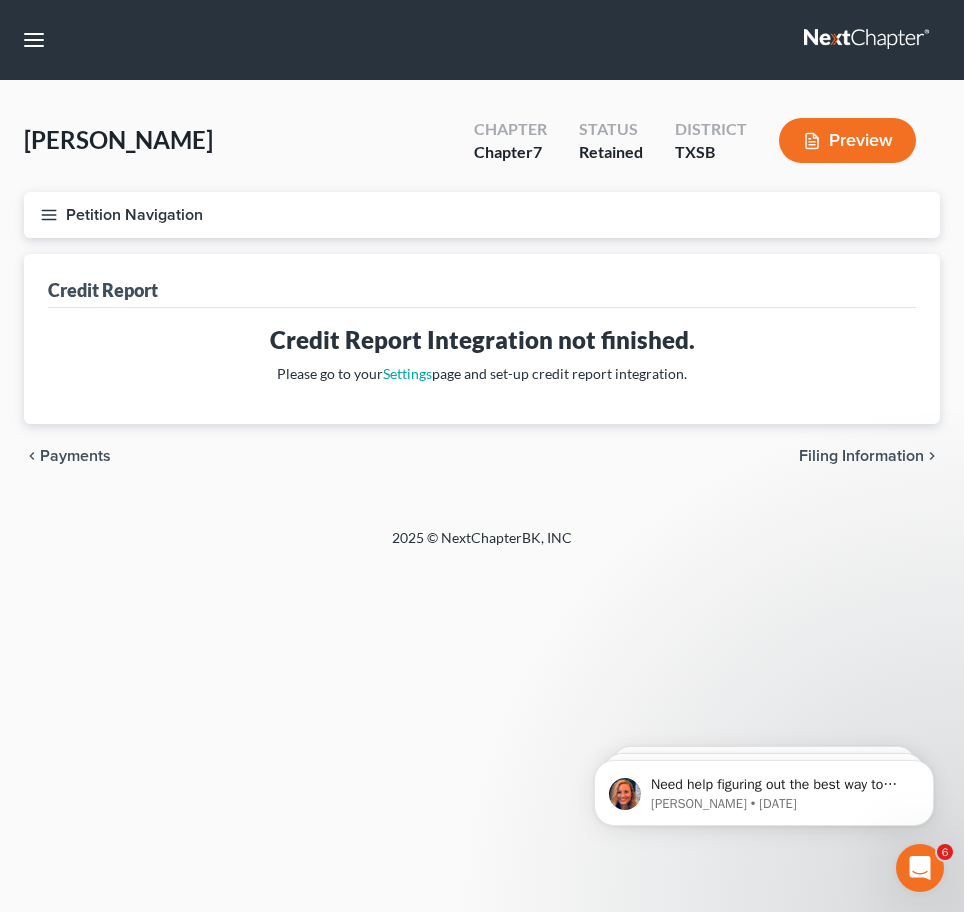 click on "Credit Report" at bounding box center [103, 290] 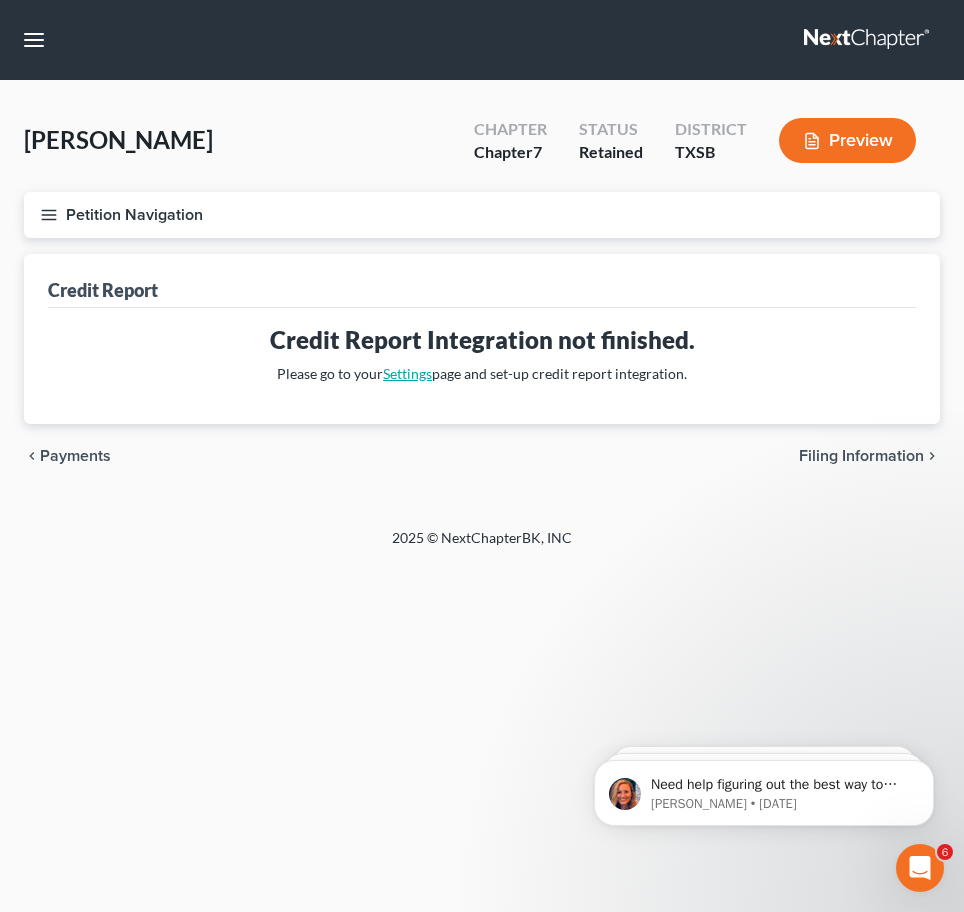 click on "Settings" at bounding box center (407, 373) 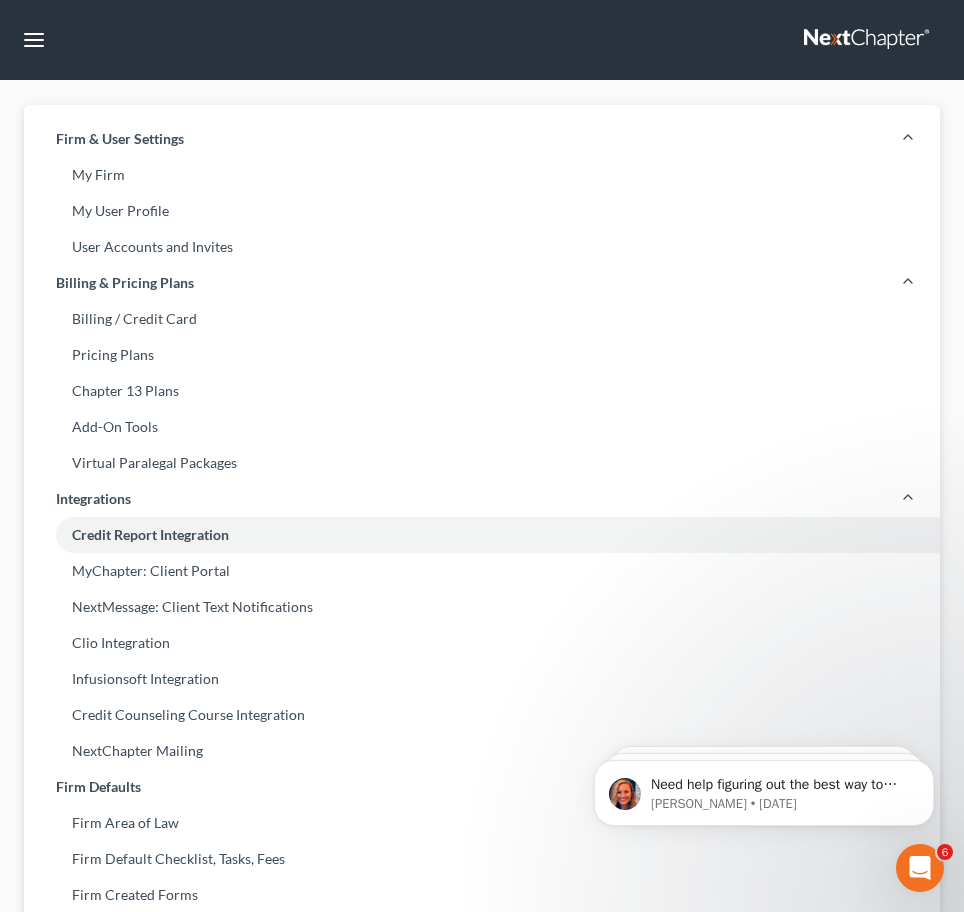 select on "45" 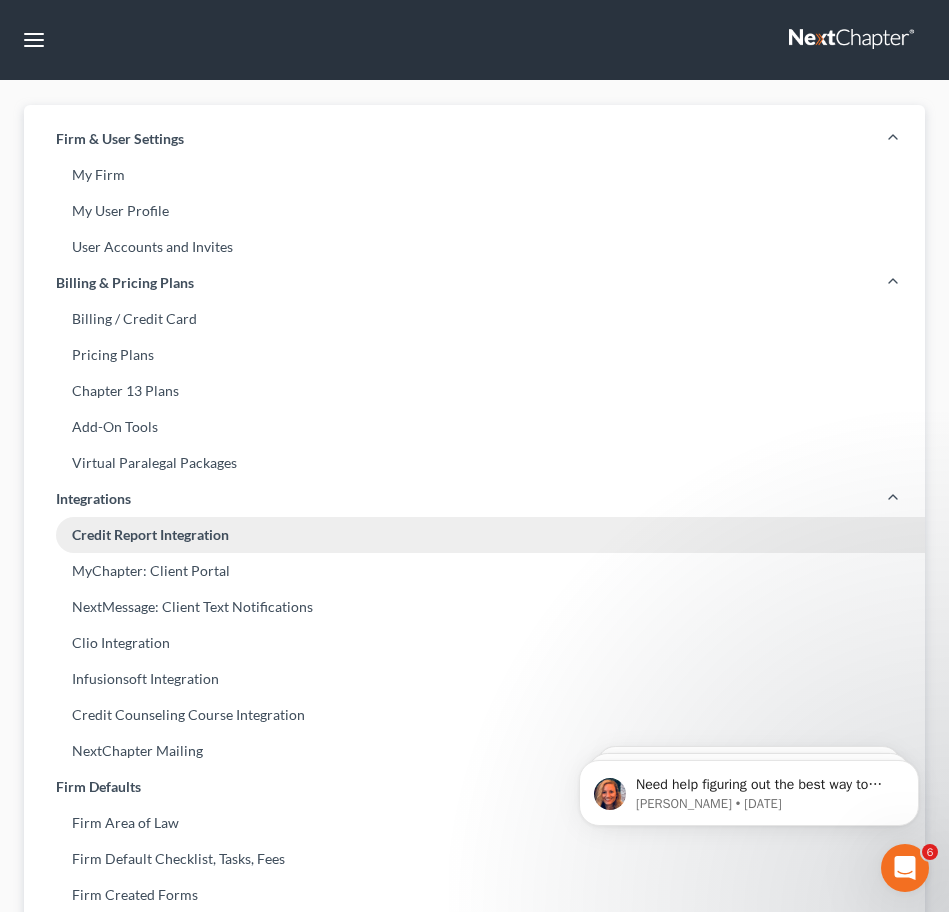 click on "Credit Report Integration" at bounding box center (474, 535) 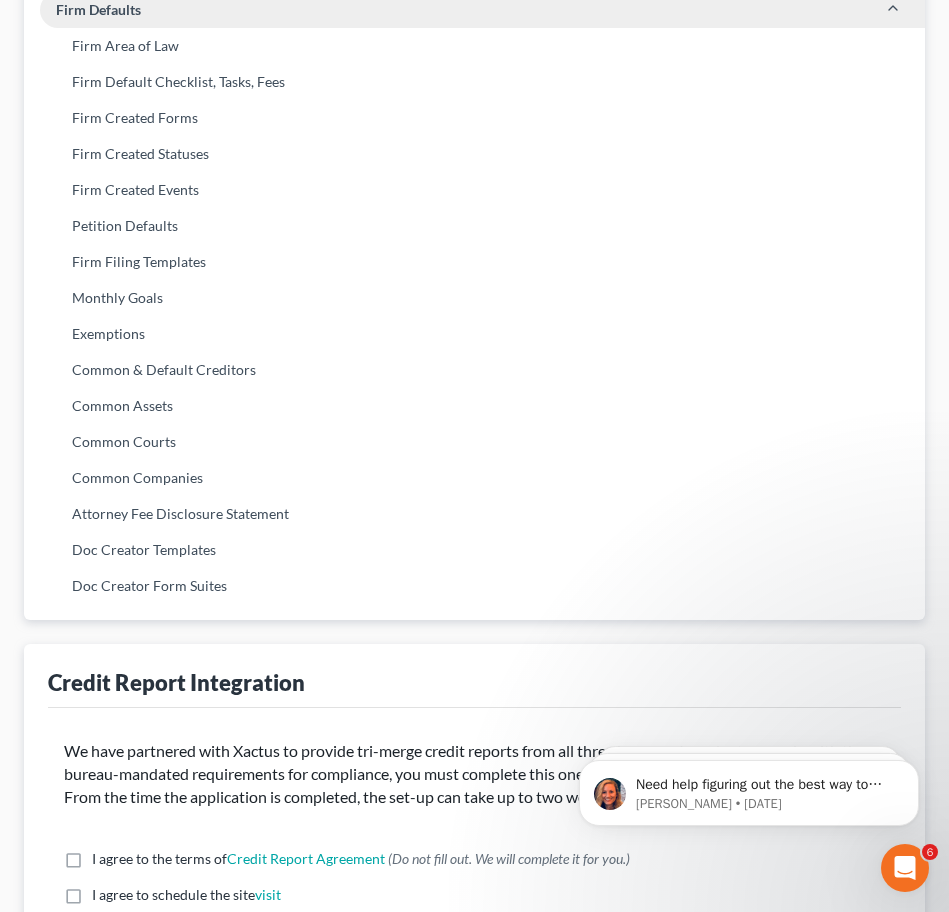 scroll, scrollTop: 1000, scrollLeft: 0, axis: vertical 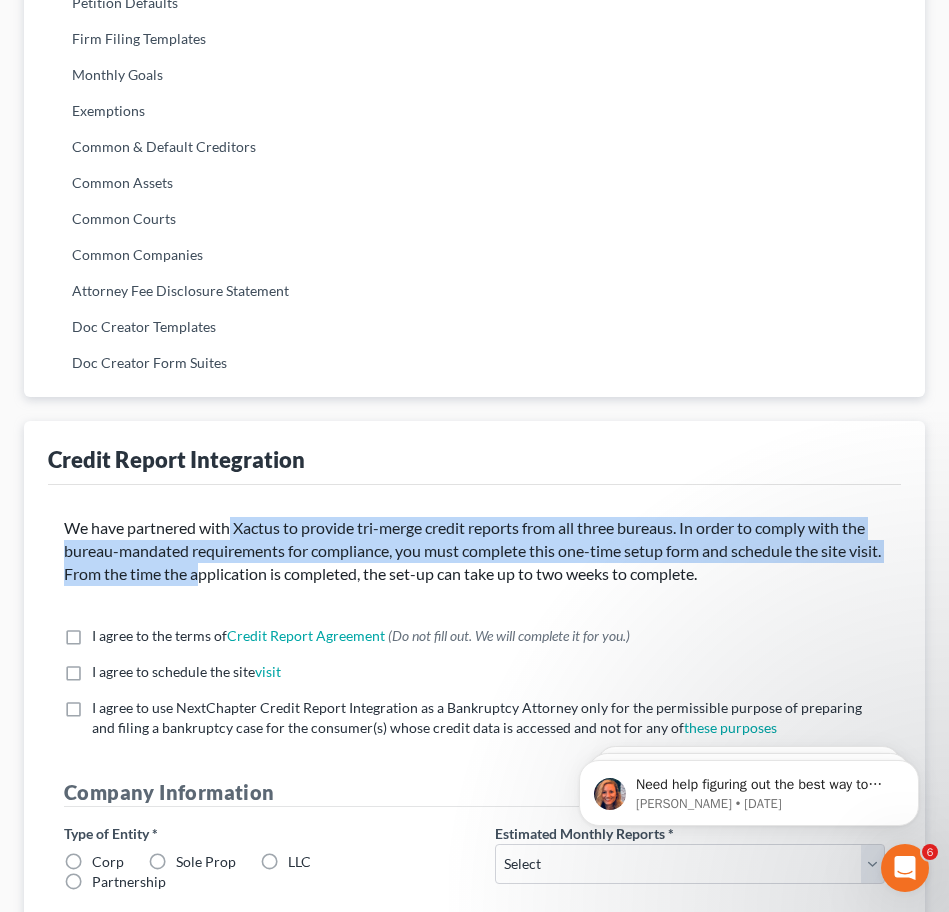 drag, startPoint x: 230, startPoint y: 526, endPoint x: 232, endPoint y: 568, distance: 42.047592 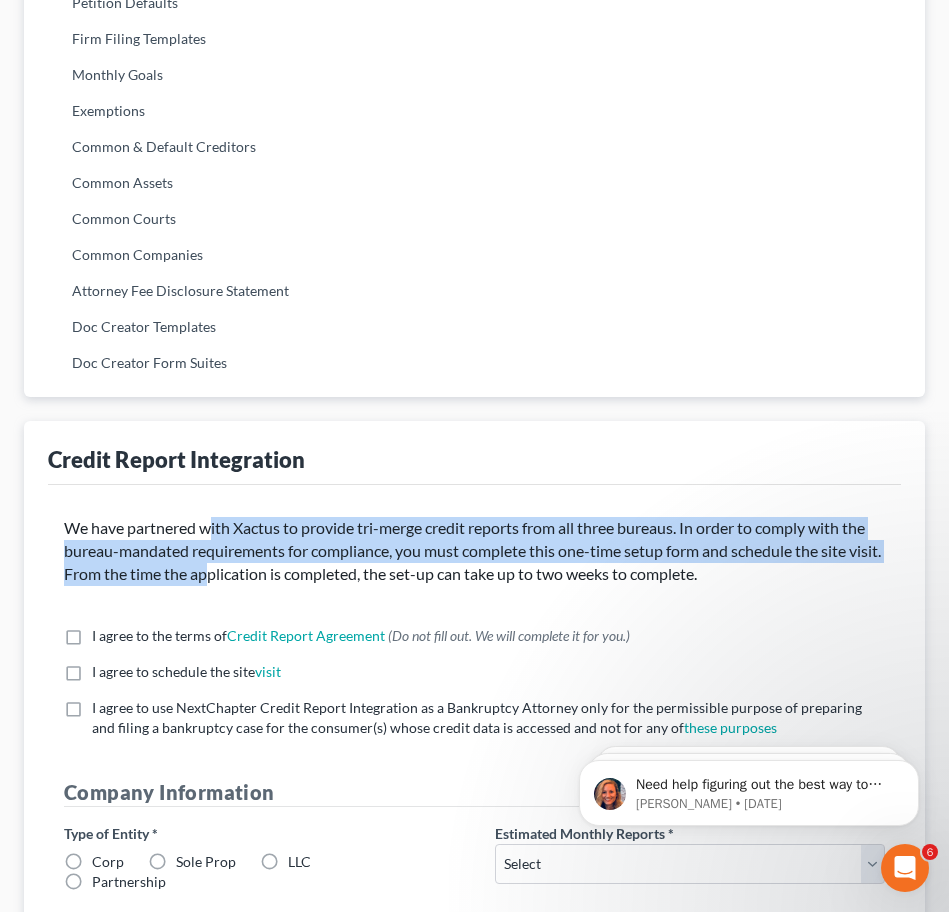 drag, startPoint x: 243, startPoint y: 575, endPoint x: 214, endPoint y: 525, distance: 57.801384 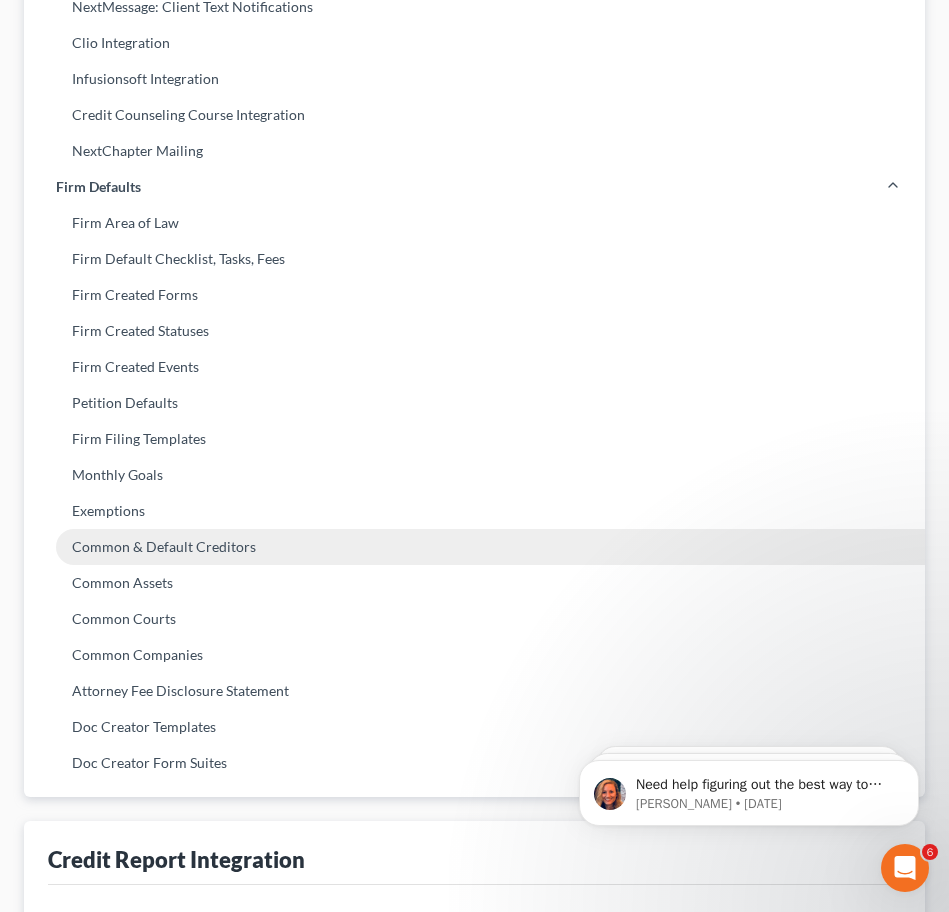 scroll, scrollTop: 0, scrollLeft: 0, axis: both 